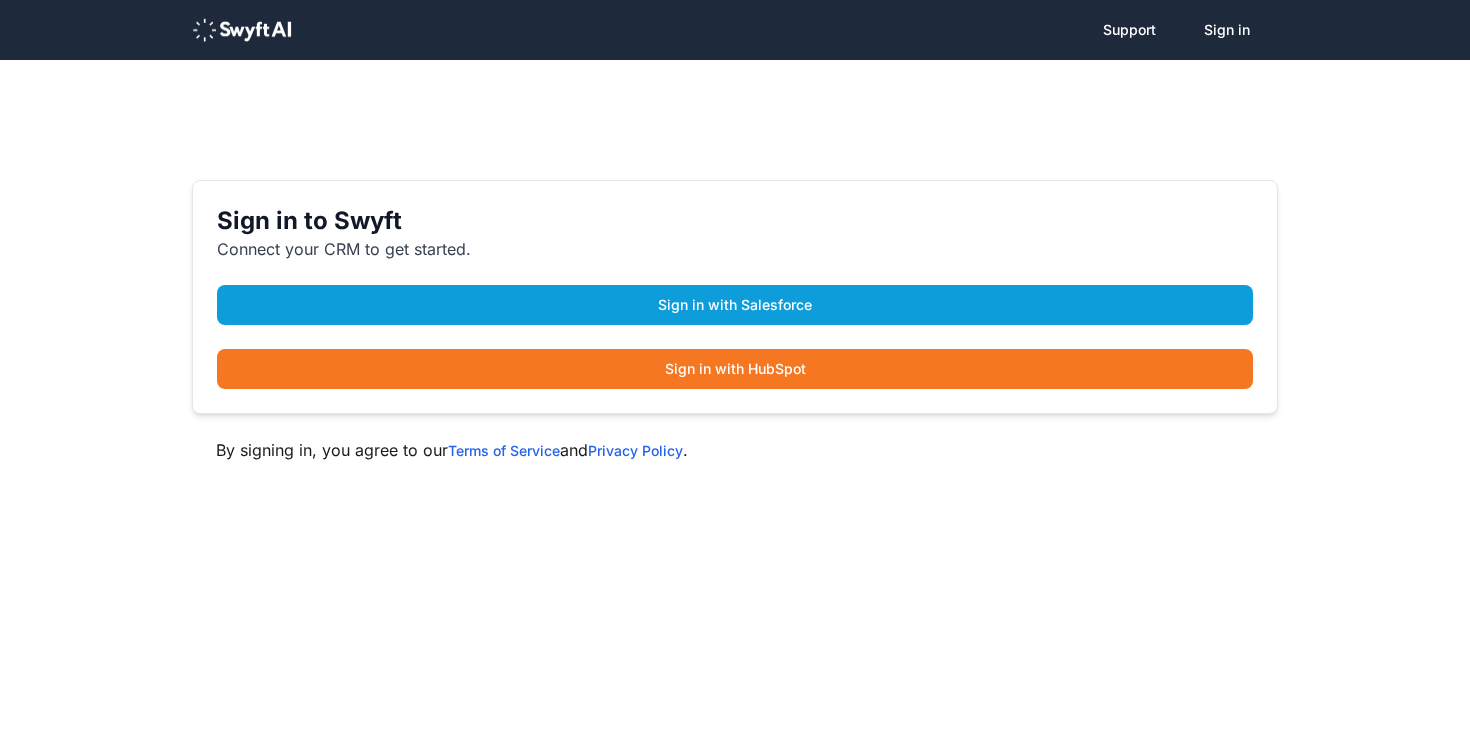 scroll, scrollTop: 0, scrollLeft: 0, axis: both 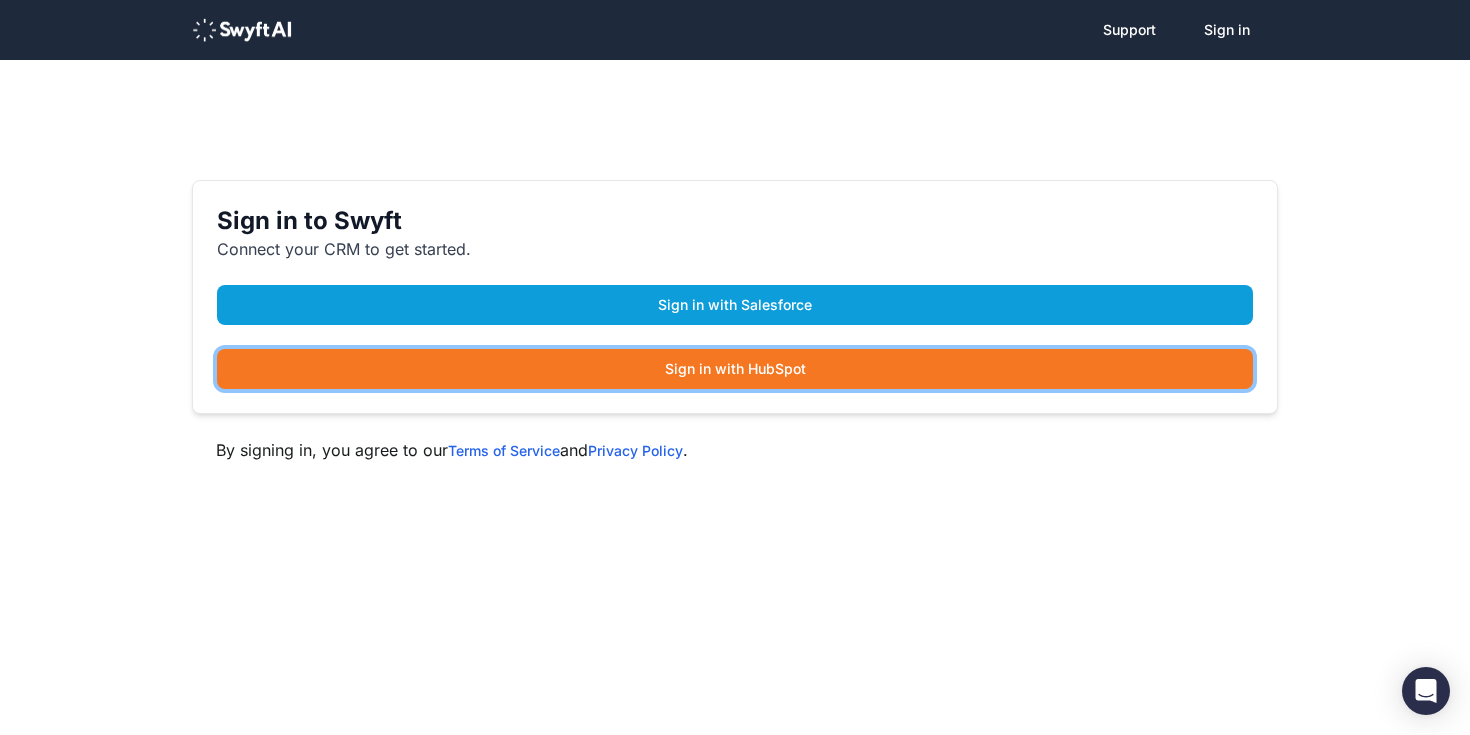 click on "Sign in with HubSpot" at bounding box center (735, 369) 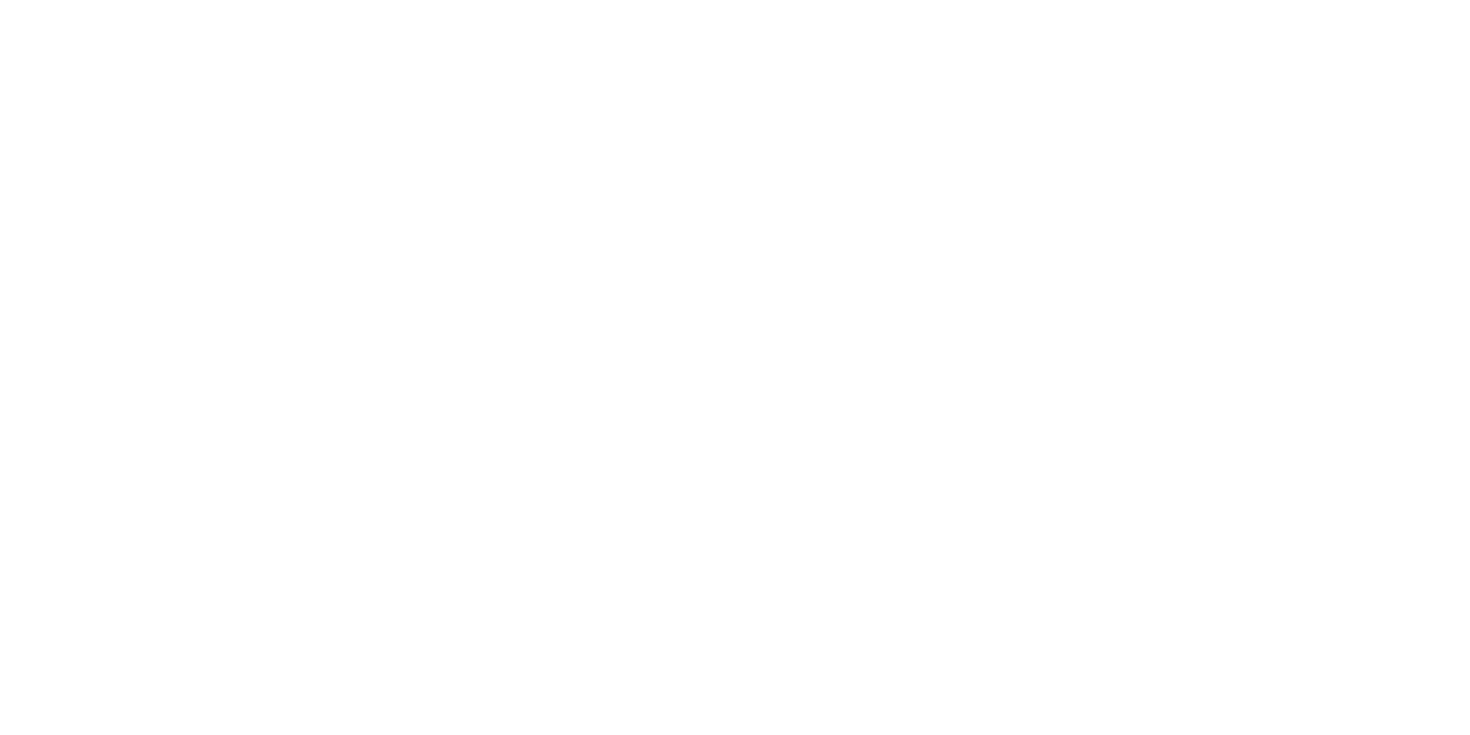 scroll, scrollTop: 0, scrollLeft: 0, axis: both 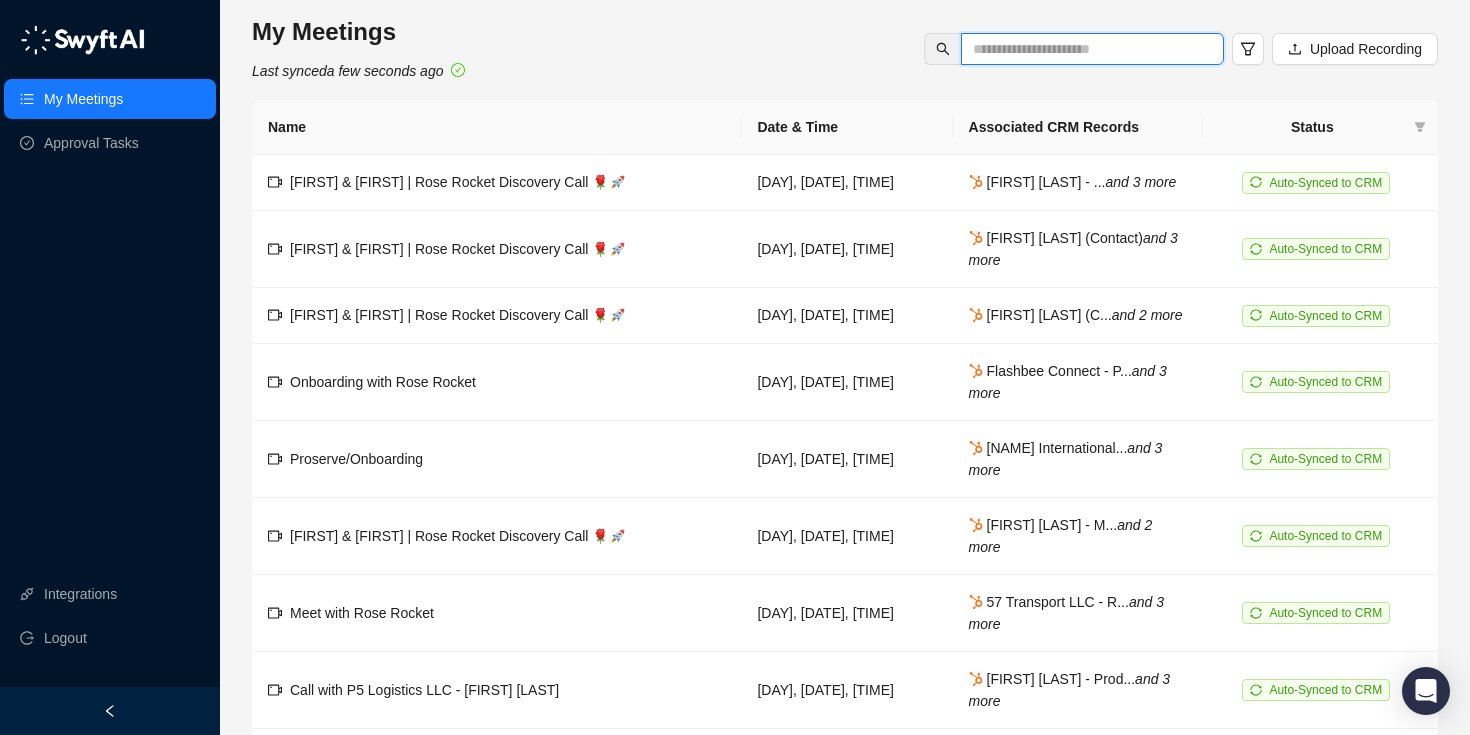 click at bounding box center (1084, 49) 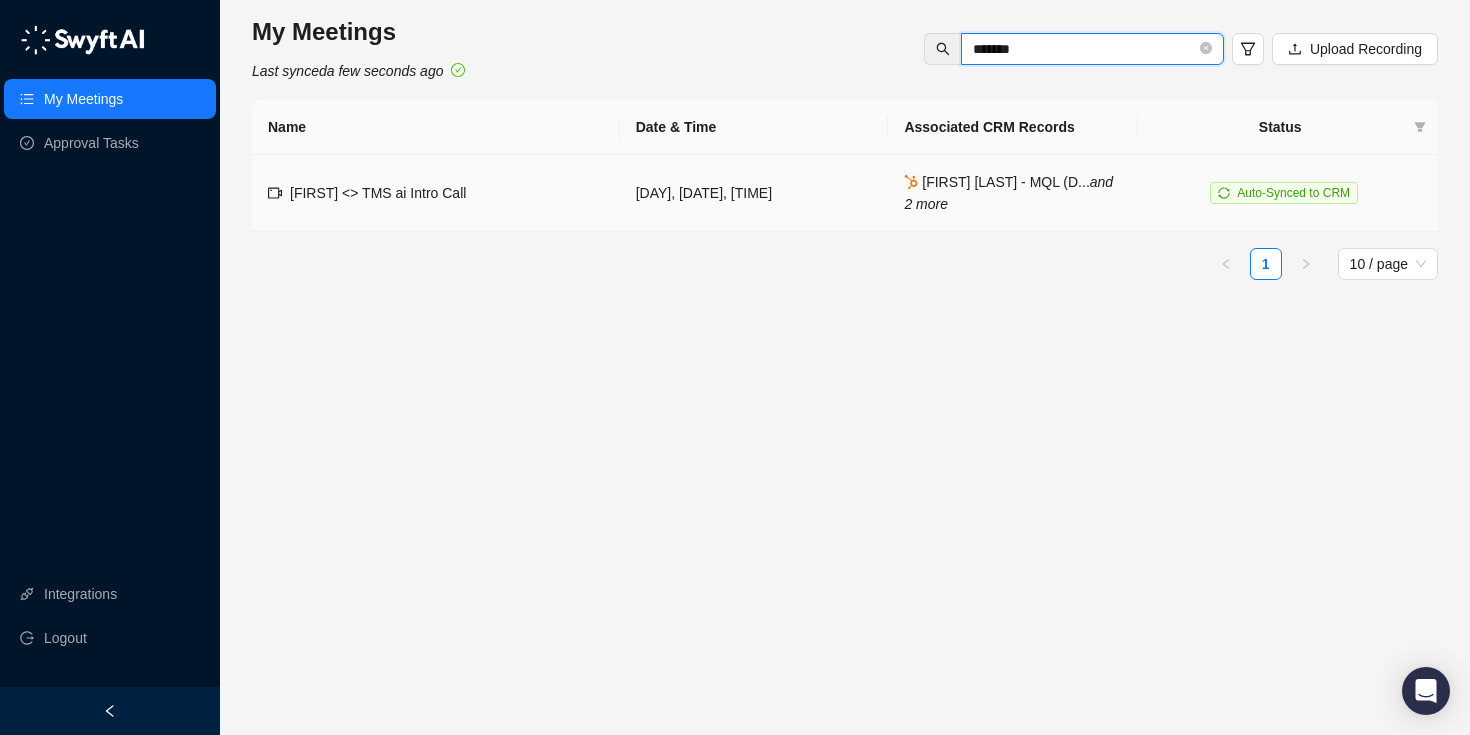 type on "*******" 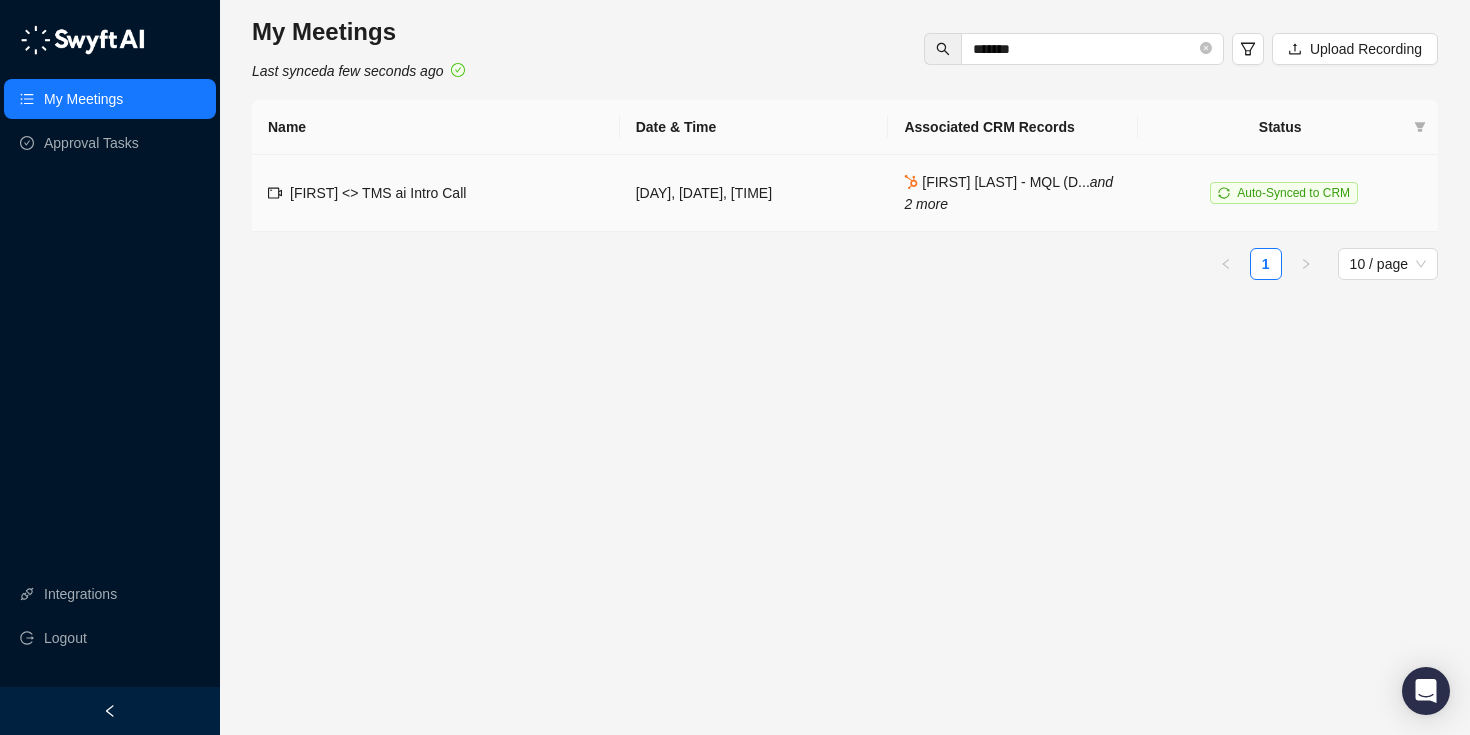 click on "[FIRST] <> TMS ai Intro Call" at bounding box center [378, 193] 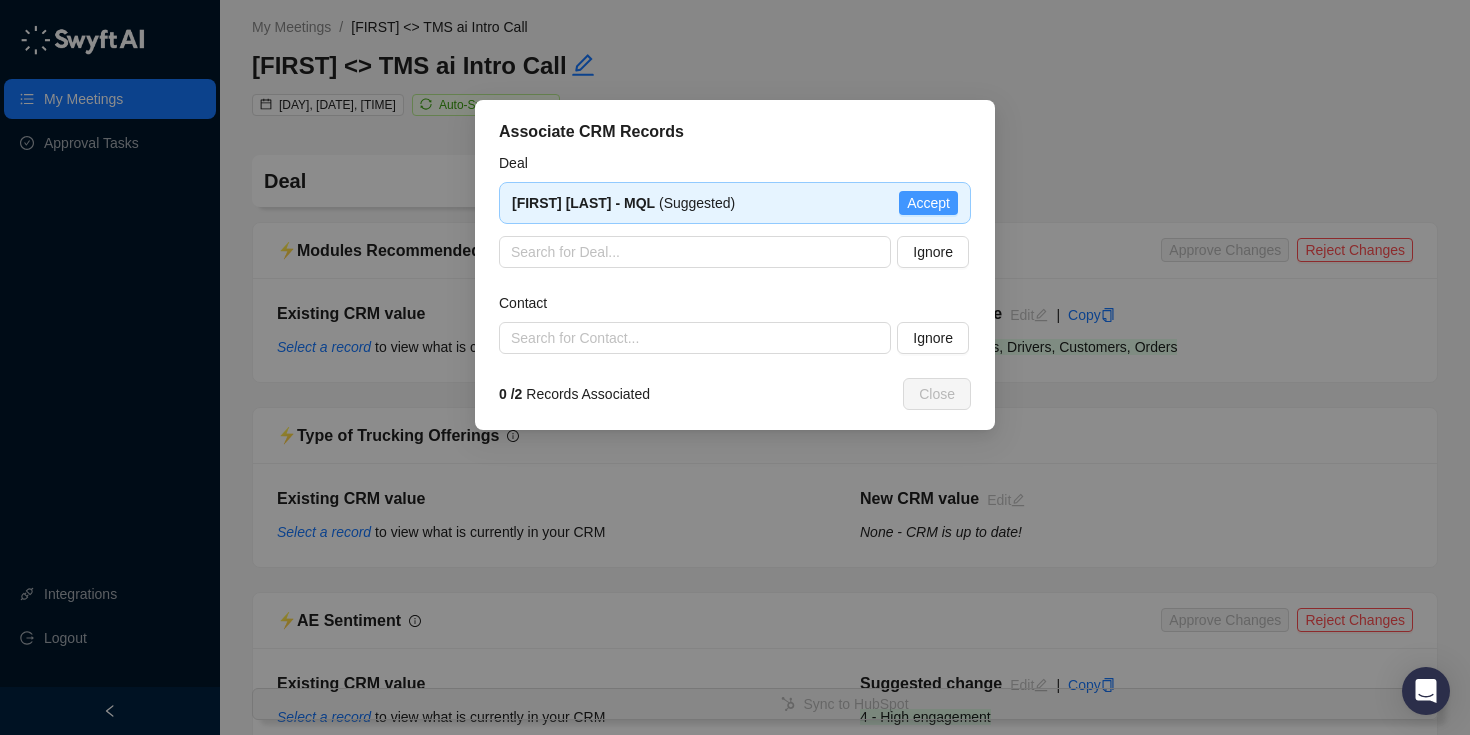 click on "Accept" at bounding box center (928, 203) 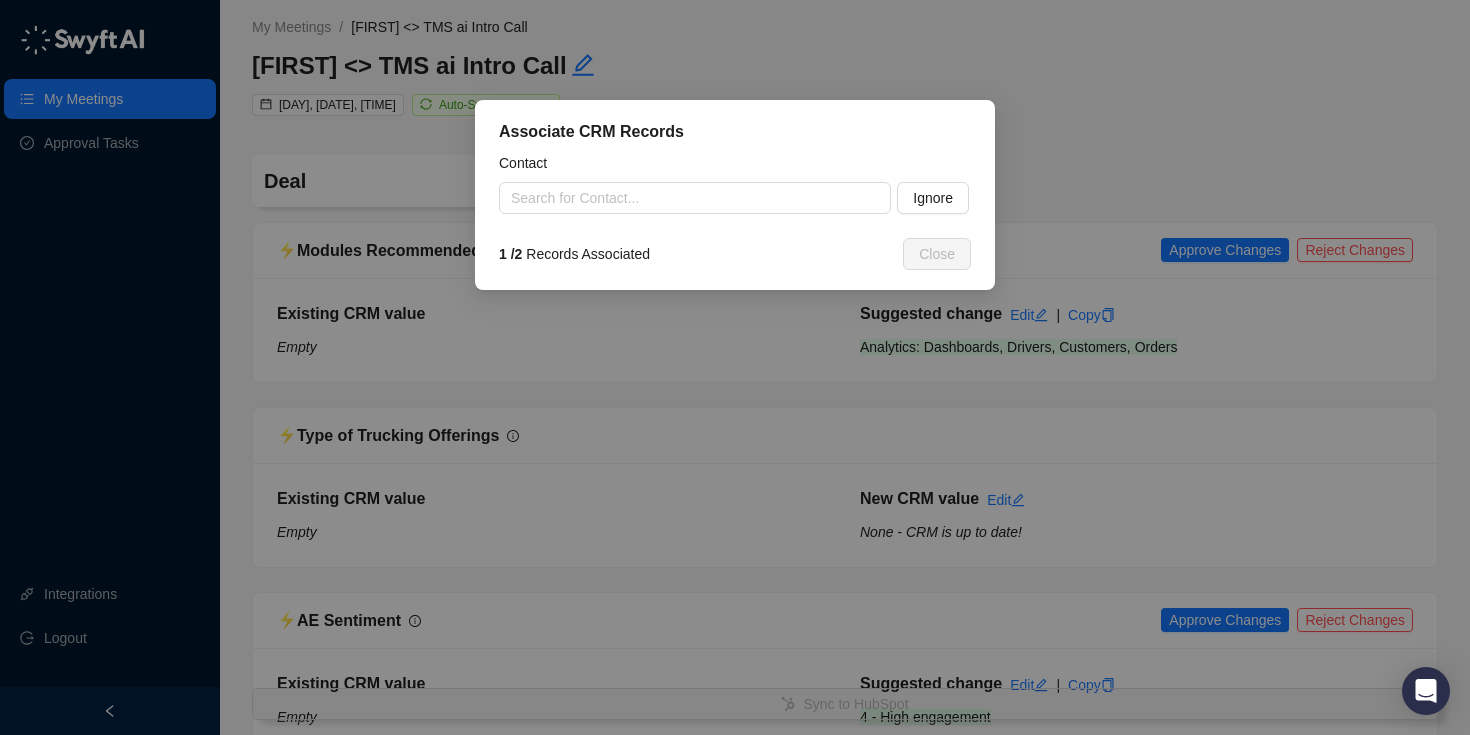 click on "Associate CRM Records Contact Search for Contact... Ignore 1   /  2   Records Associated Close" at bounding box center [735, 367] 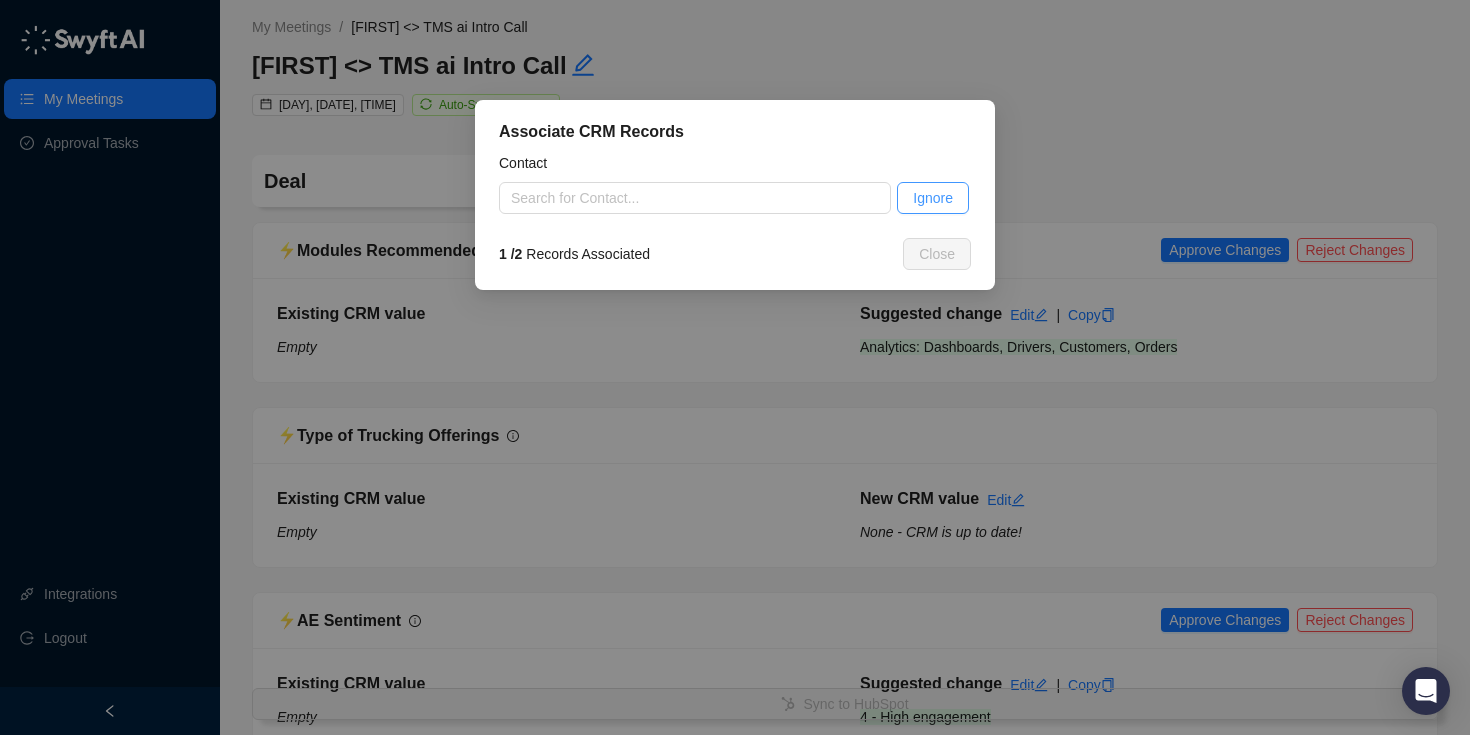 click on "Ignore" at bounding box center (933, 198) 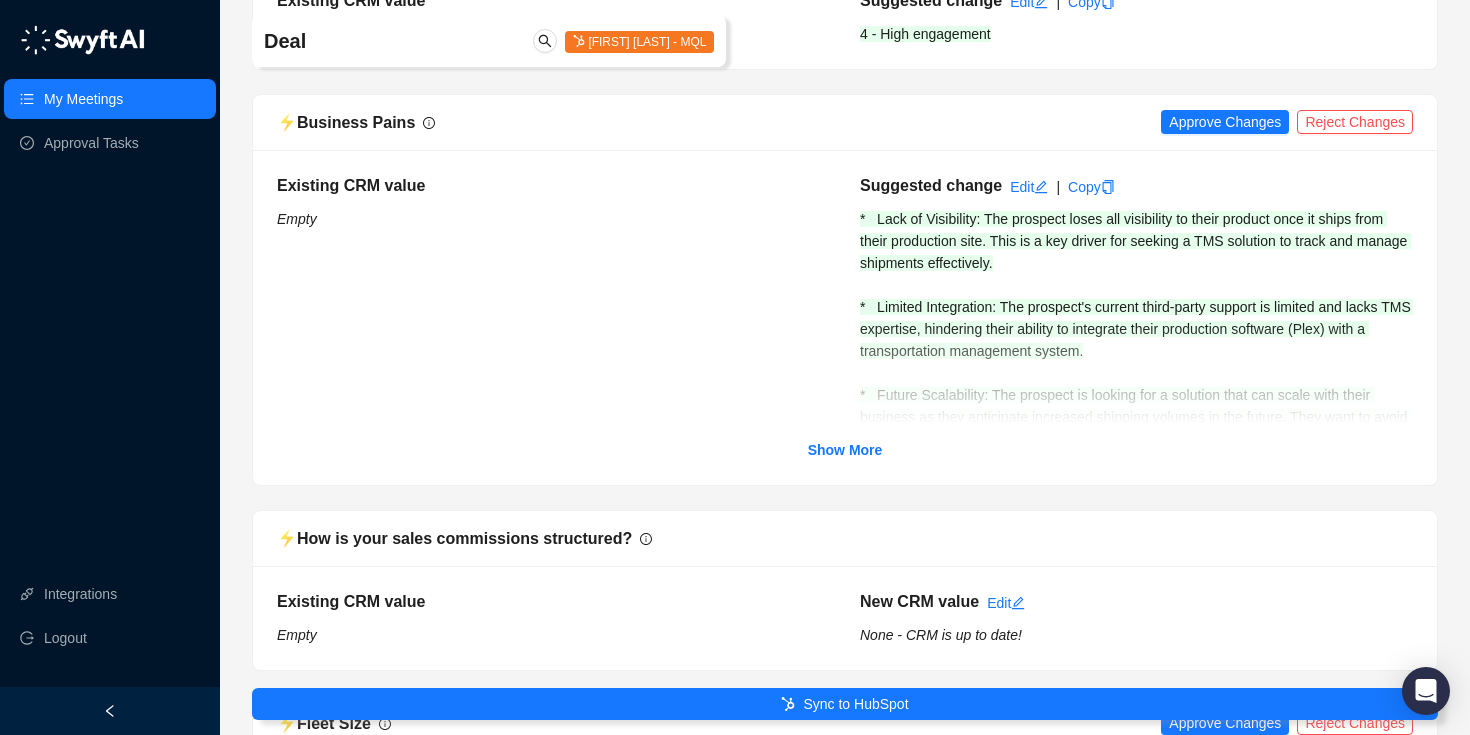 scroll, scrollTop: 708, scrollLeft: 0, axis: vertical 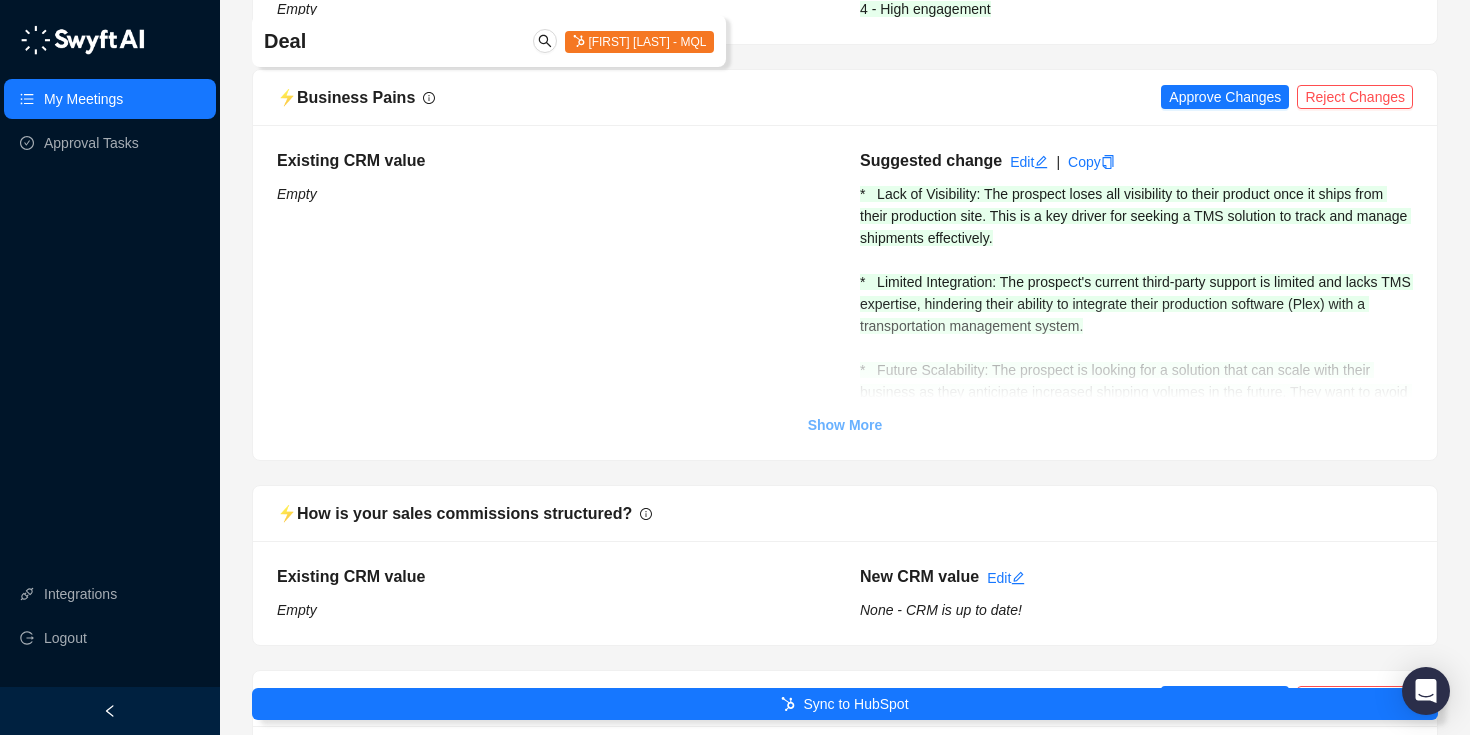 click on "Show More" at bounding box center (845, 425) 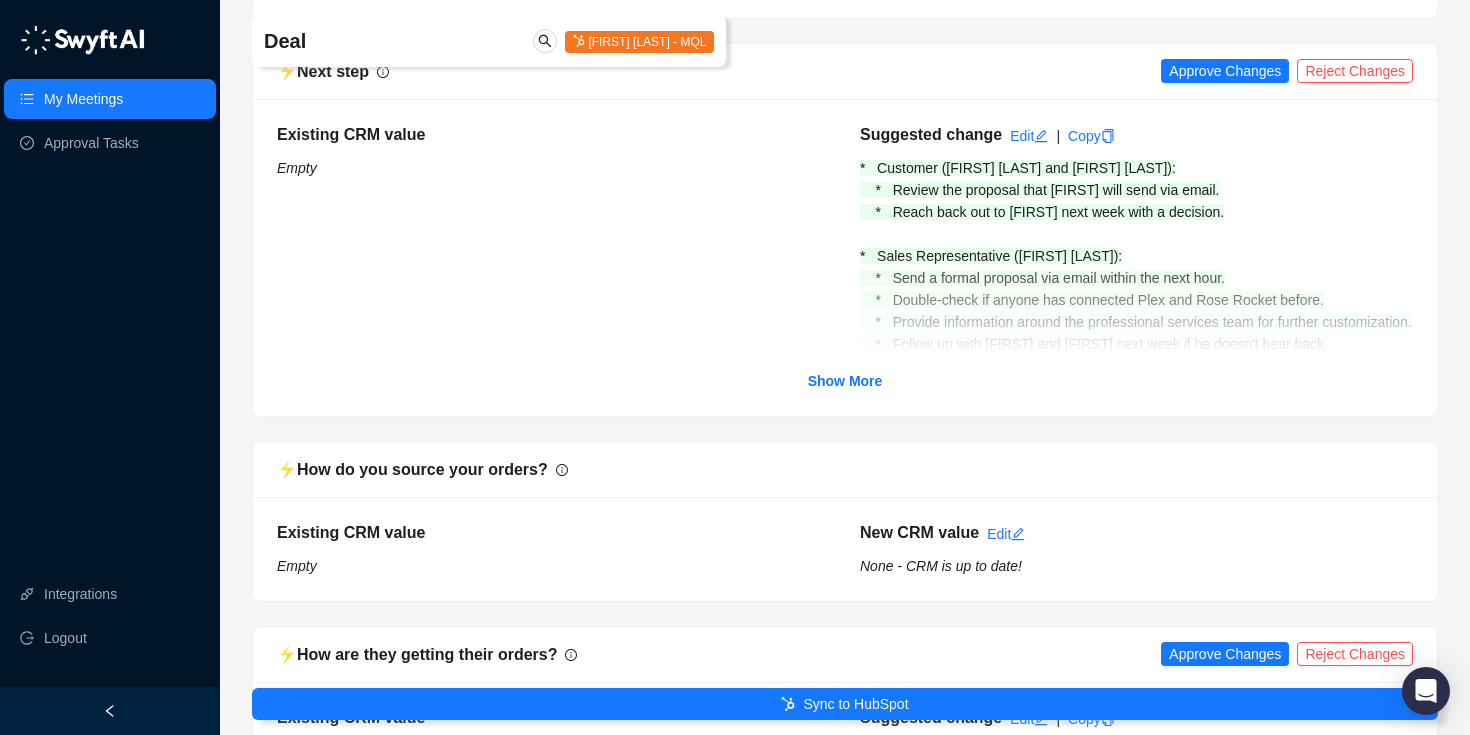 scroll, scrollTop: 1559, scrollLeft: 0, axis: vertical 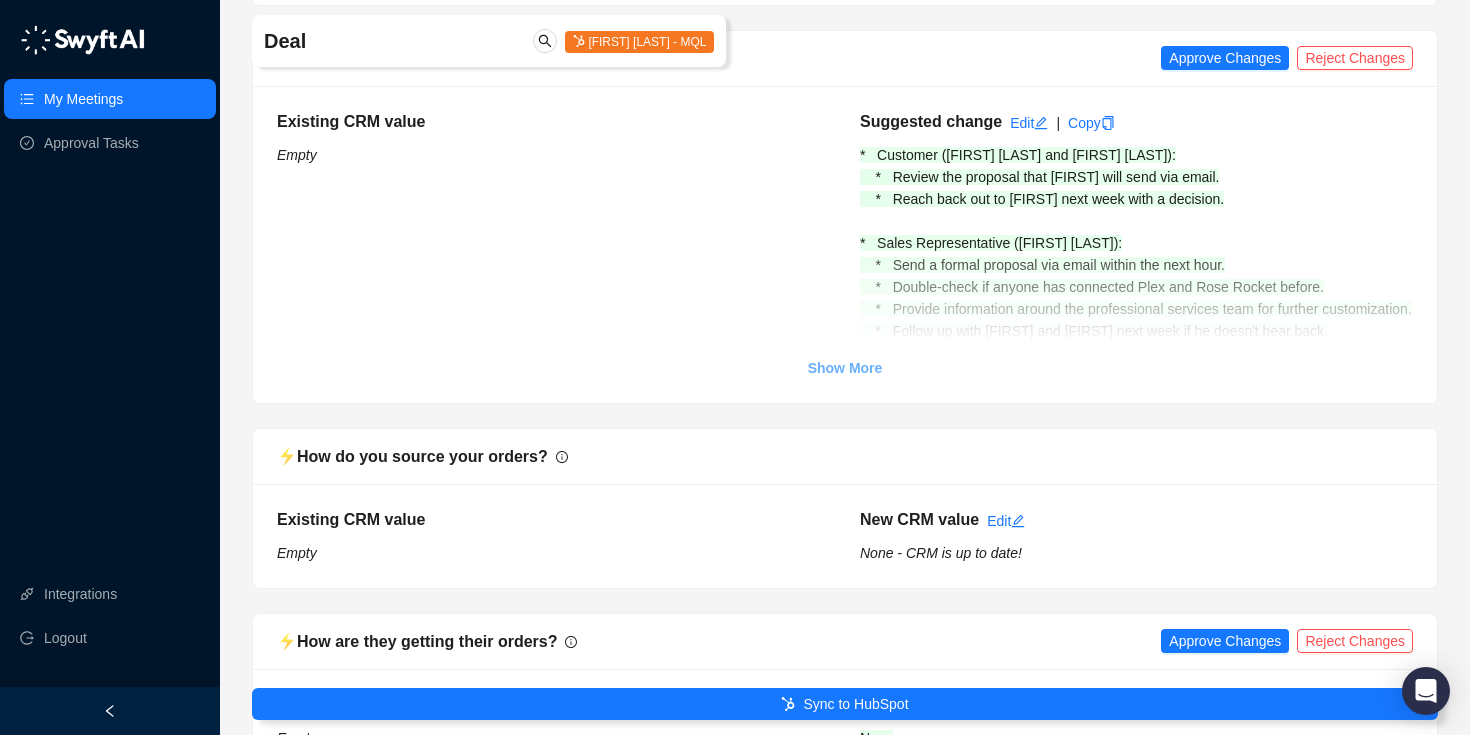 click on "Show More" at bounding box center [845, 368] 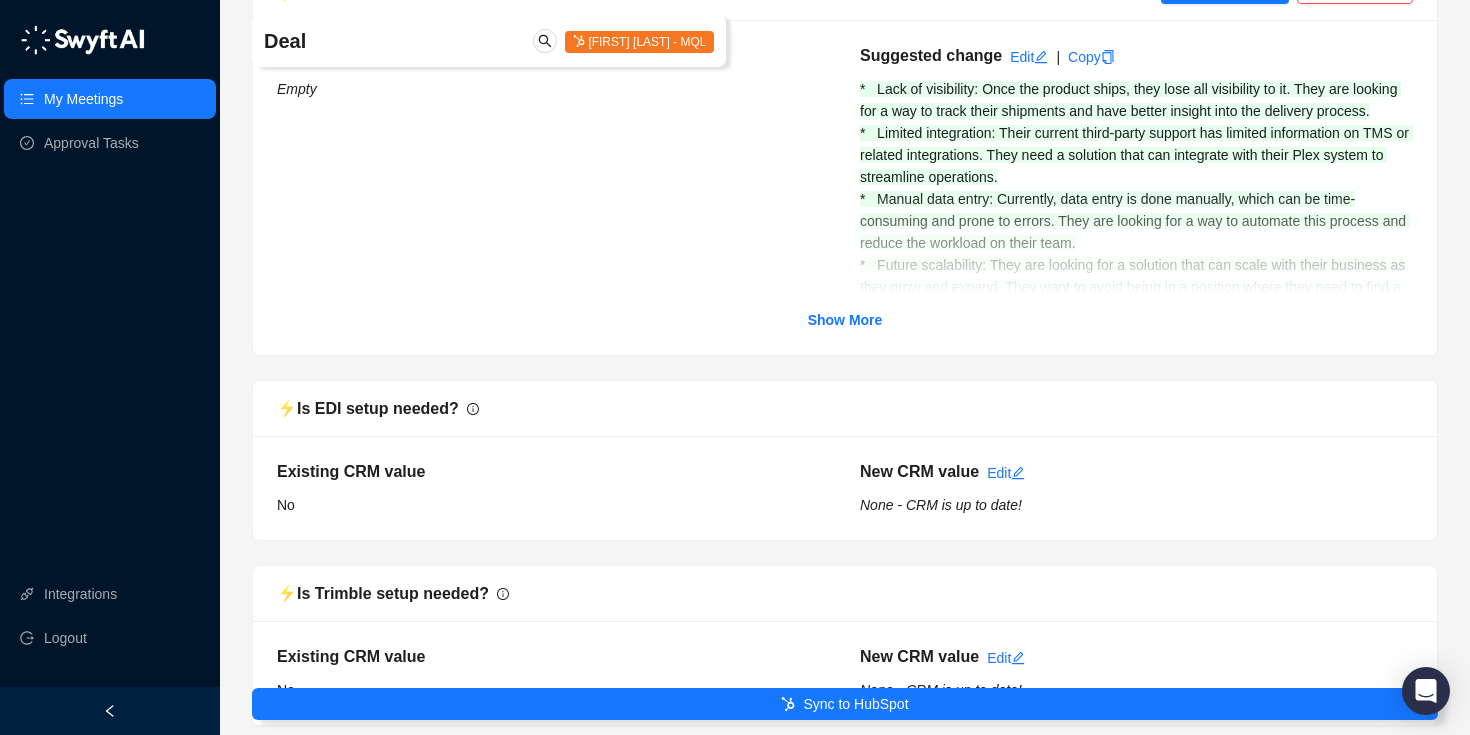 scroll, scrollTop: 3334, scrollLeft: 0, axis: vertical 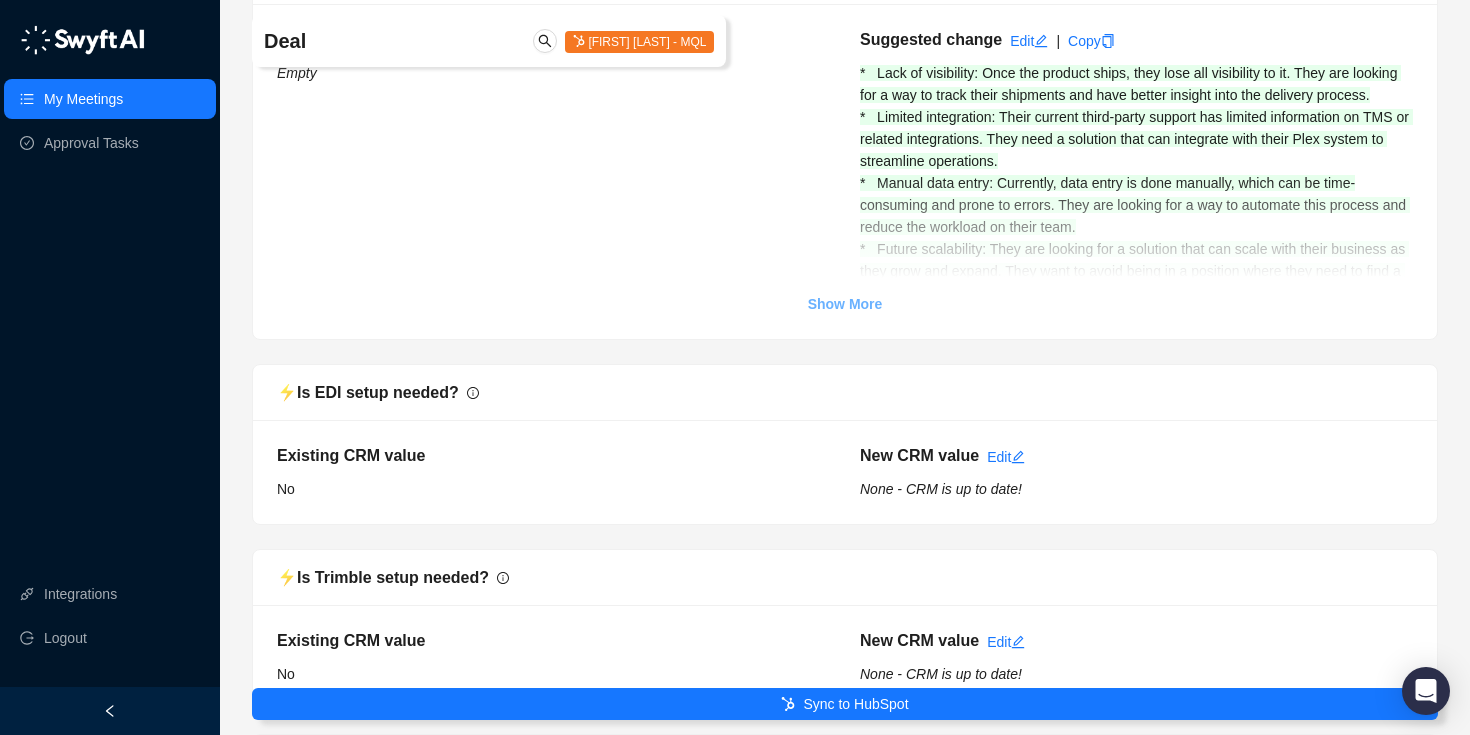 click on "Show More" at bounding box center (845, 304) 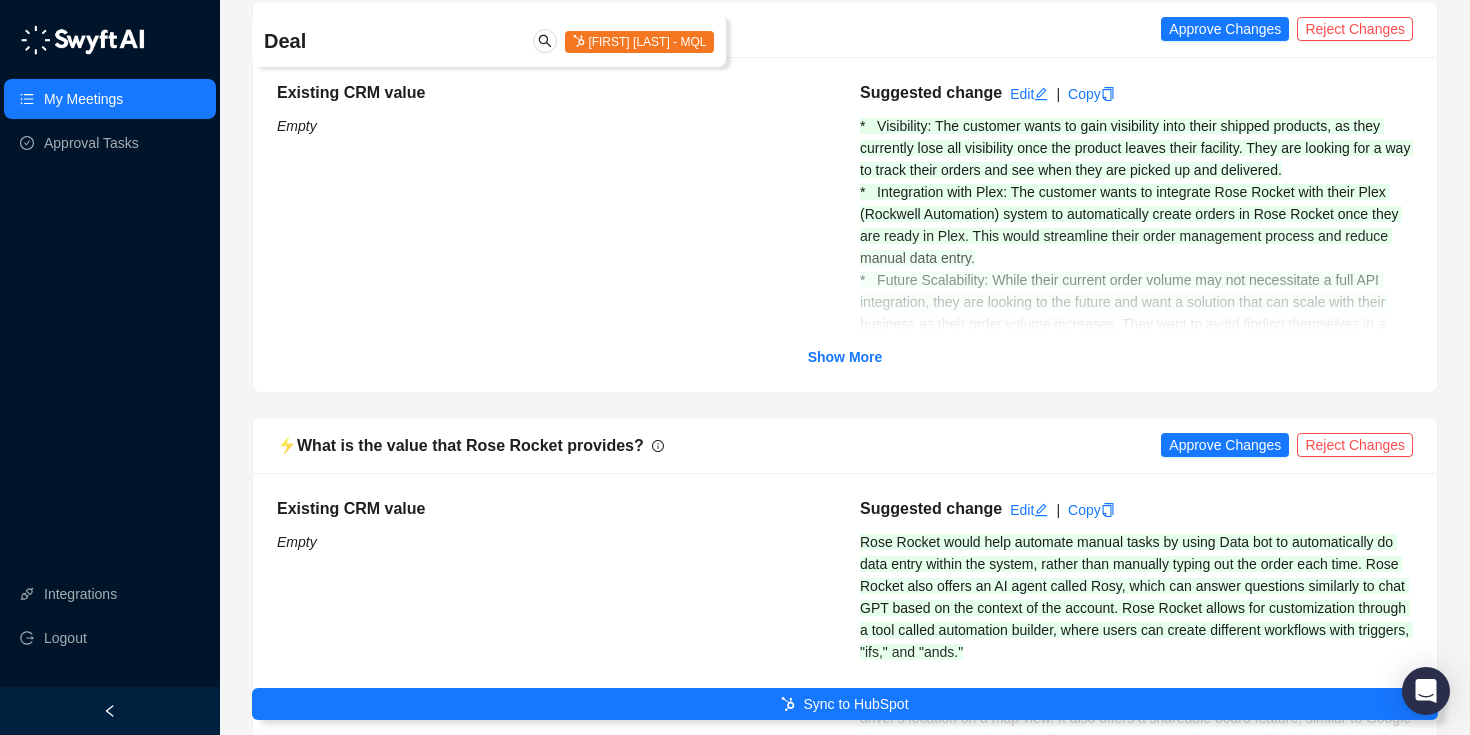 scroll, scrollTop: 4092, scrollLeft: 0, axis: vertical 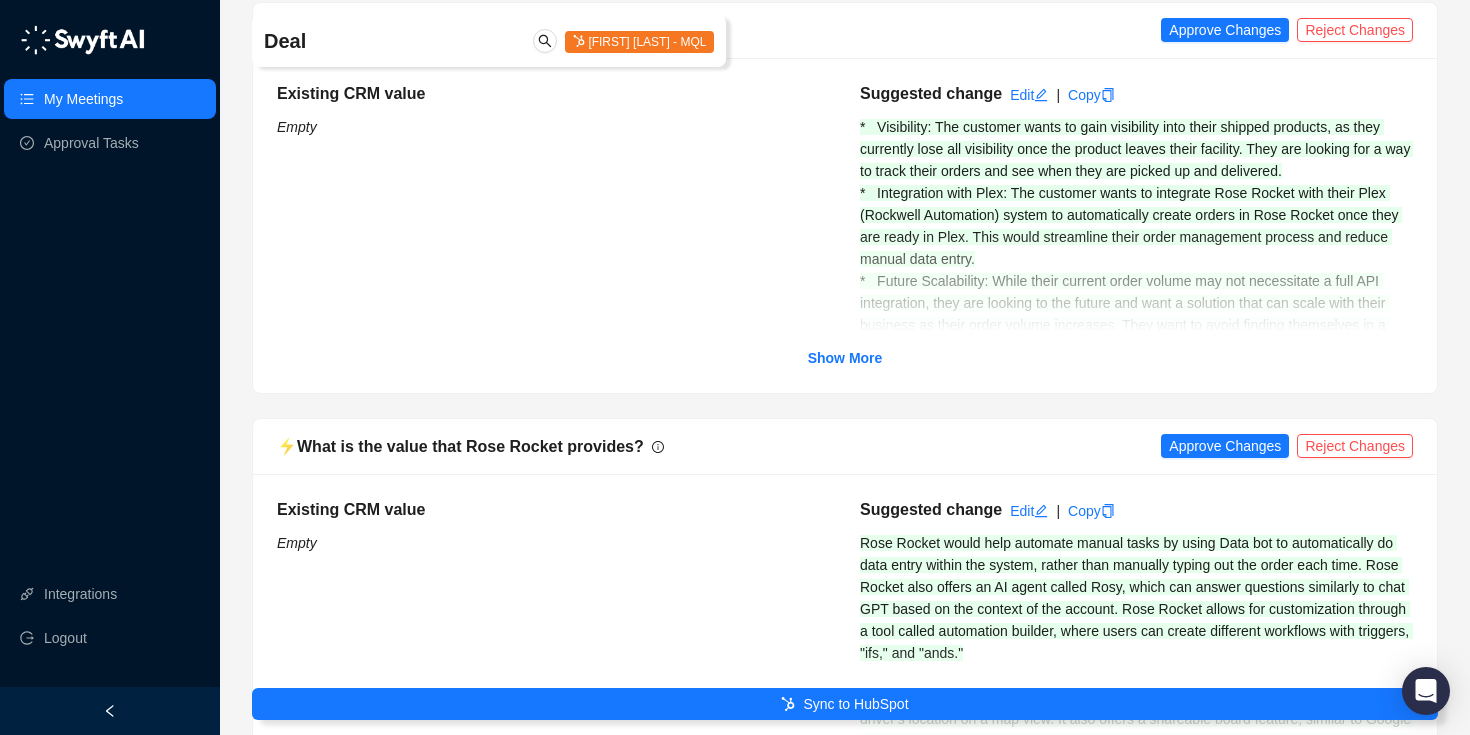 click at bounding box center [845, 282] 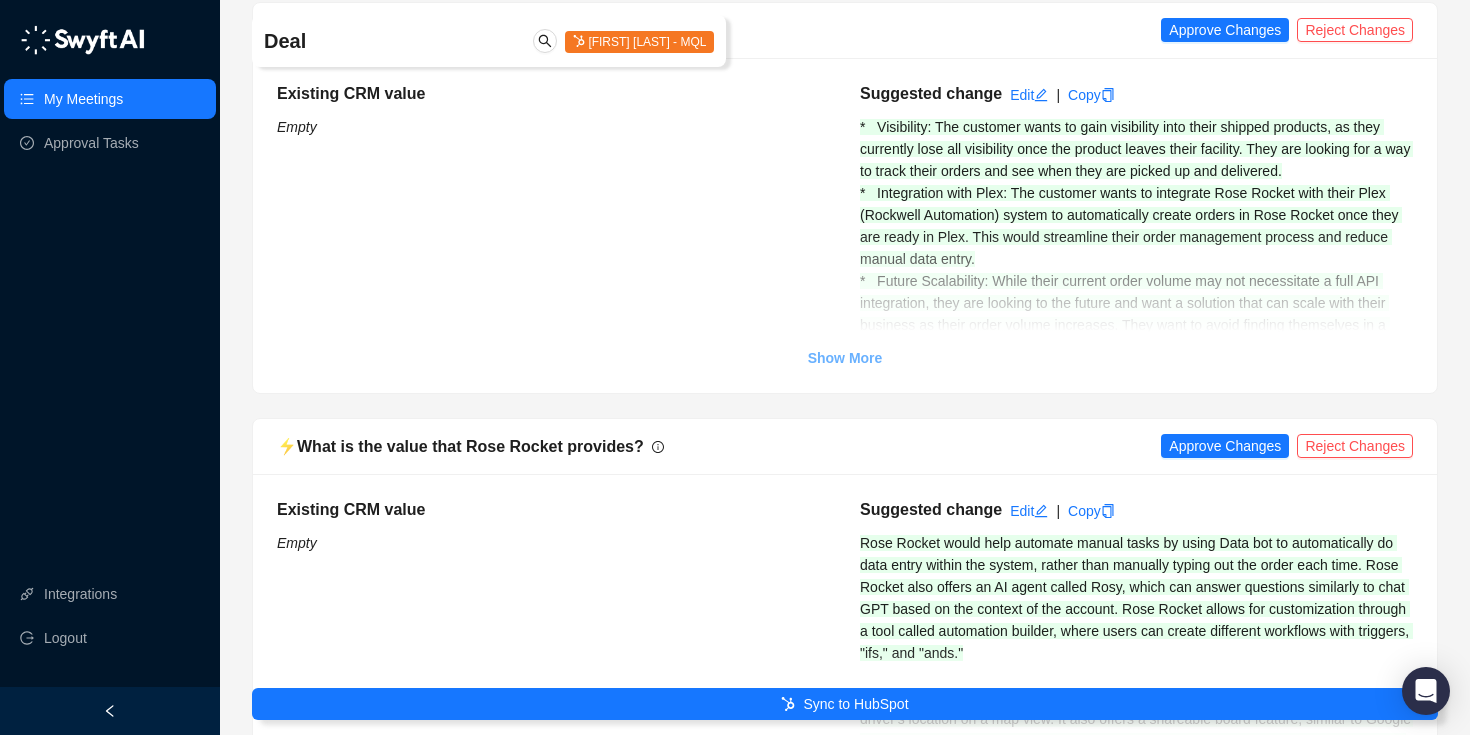 click on "Show More" at bounding box center (845, 358) 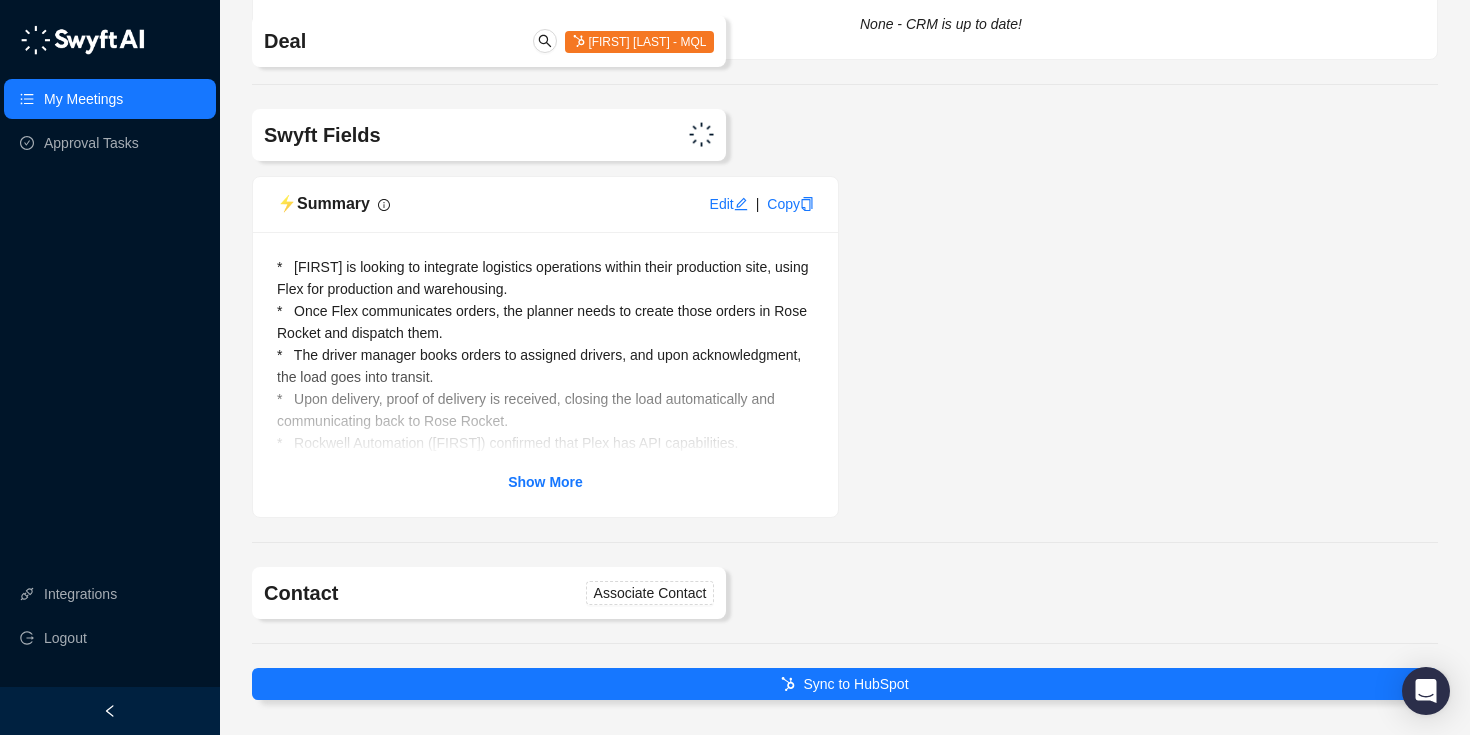 scroll, scrollTop: 7548, scrollLeft: 0, axis: vertical 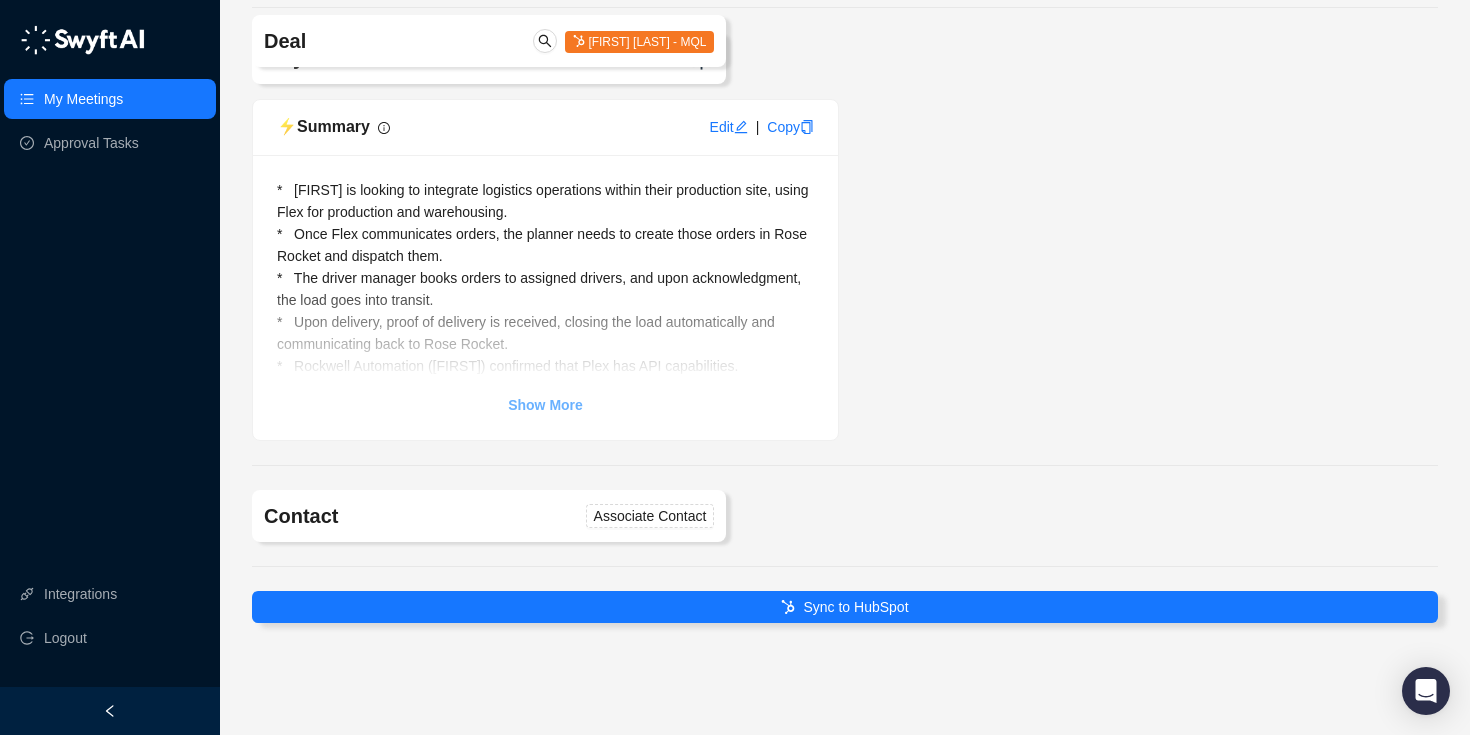 click on "Show More" at bounding box center (545, 405) 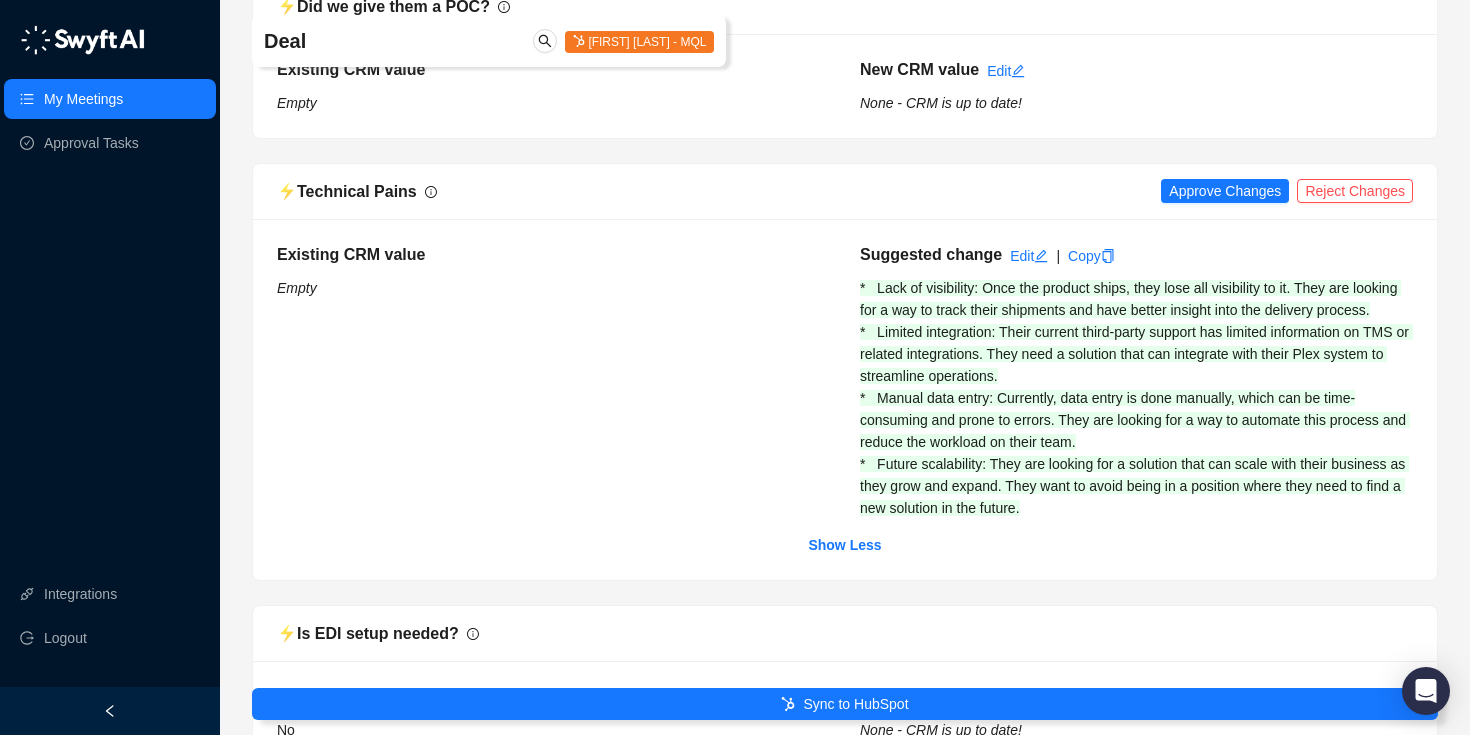 scroll, scrollTop: 3136, scrollLeft: 0, axis: vertical 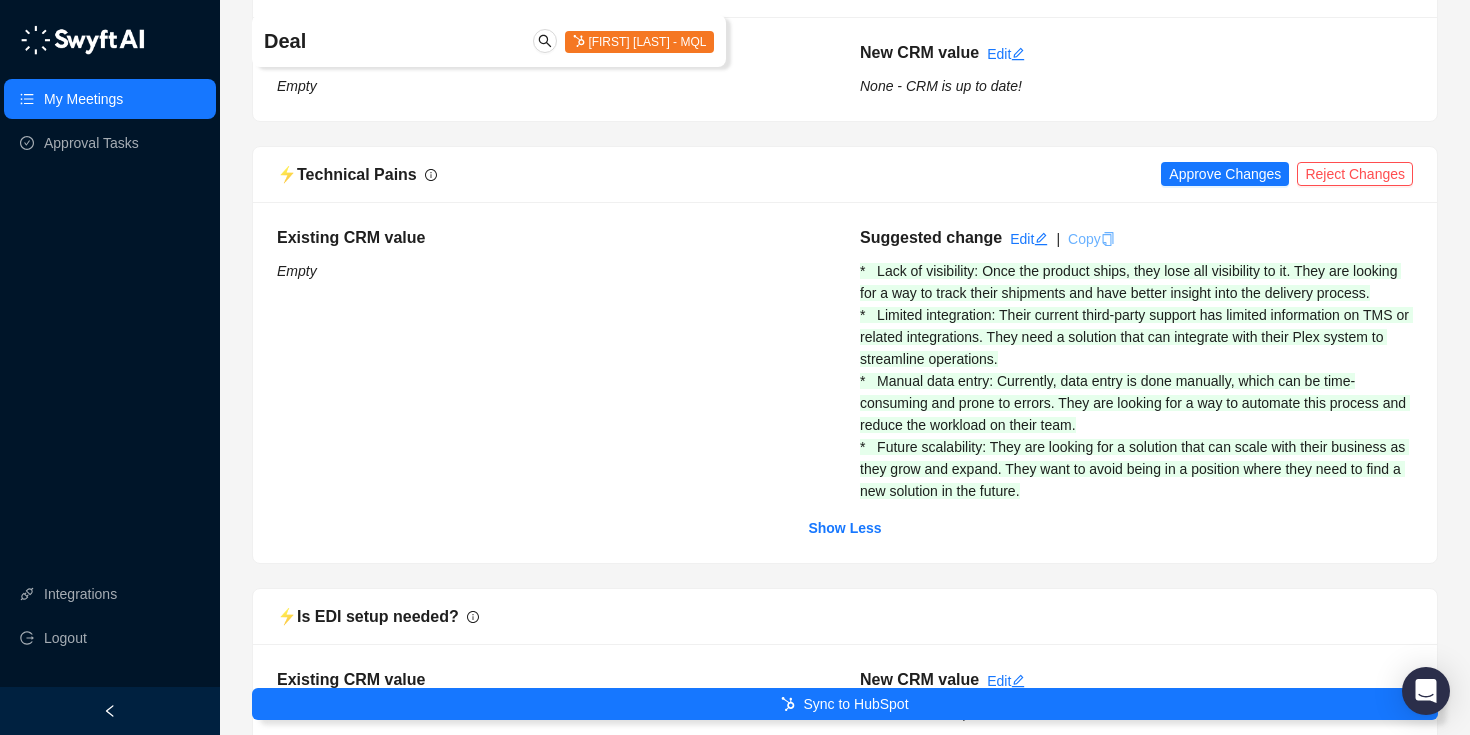 click at bounding box center (1107, 239) 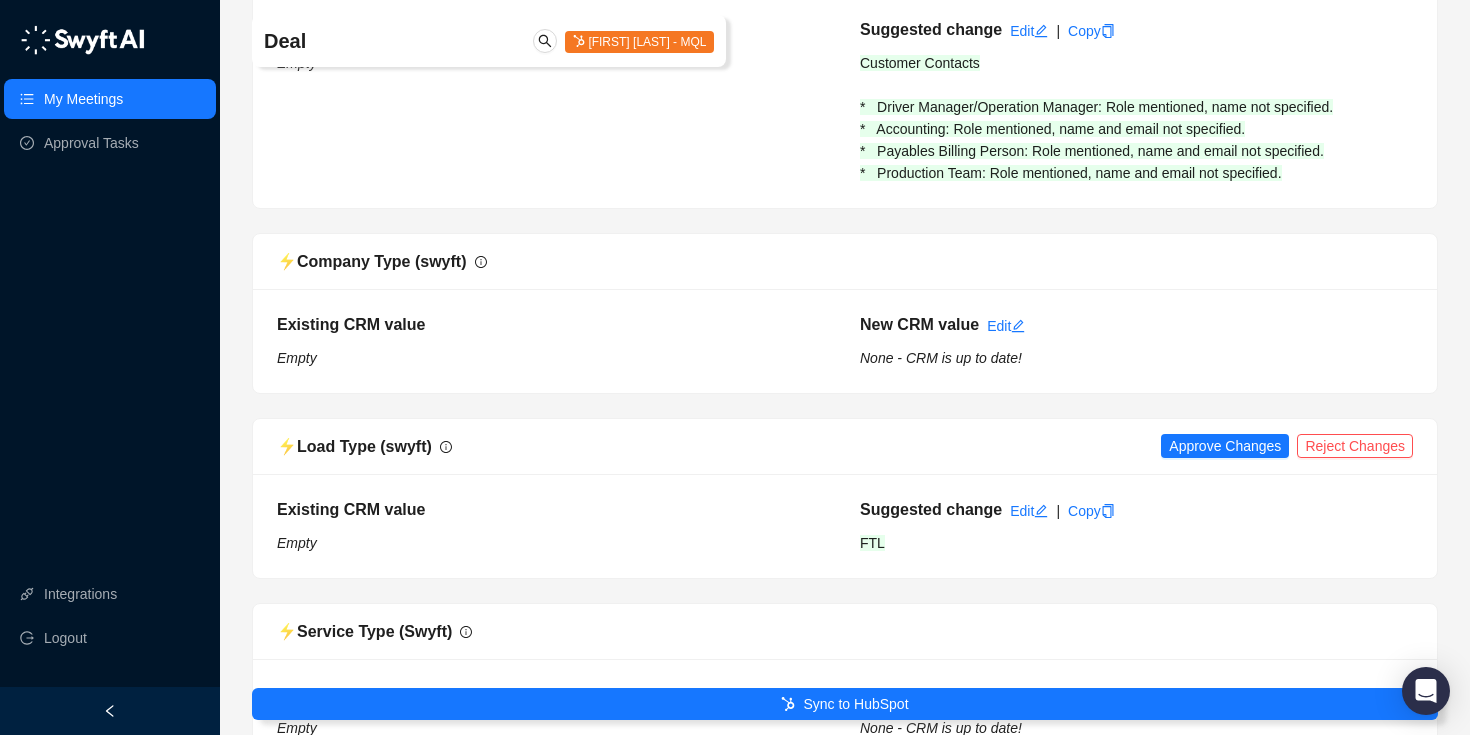 scroll, scrollTop: 6143, scrollLeft: 0, axis: vertical 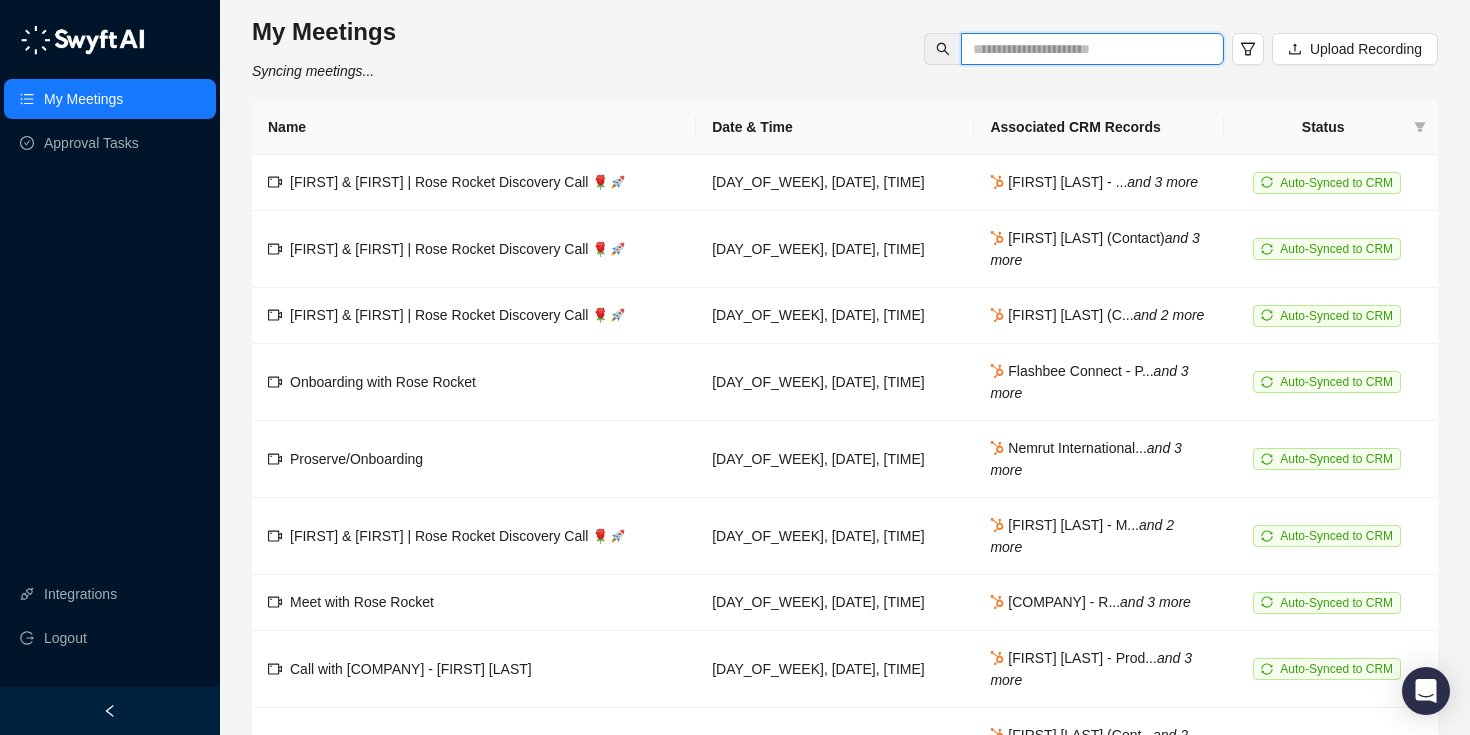click at bounding box center (1084, 49) 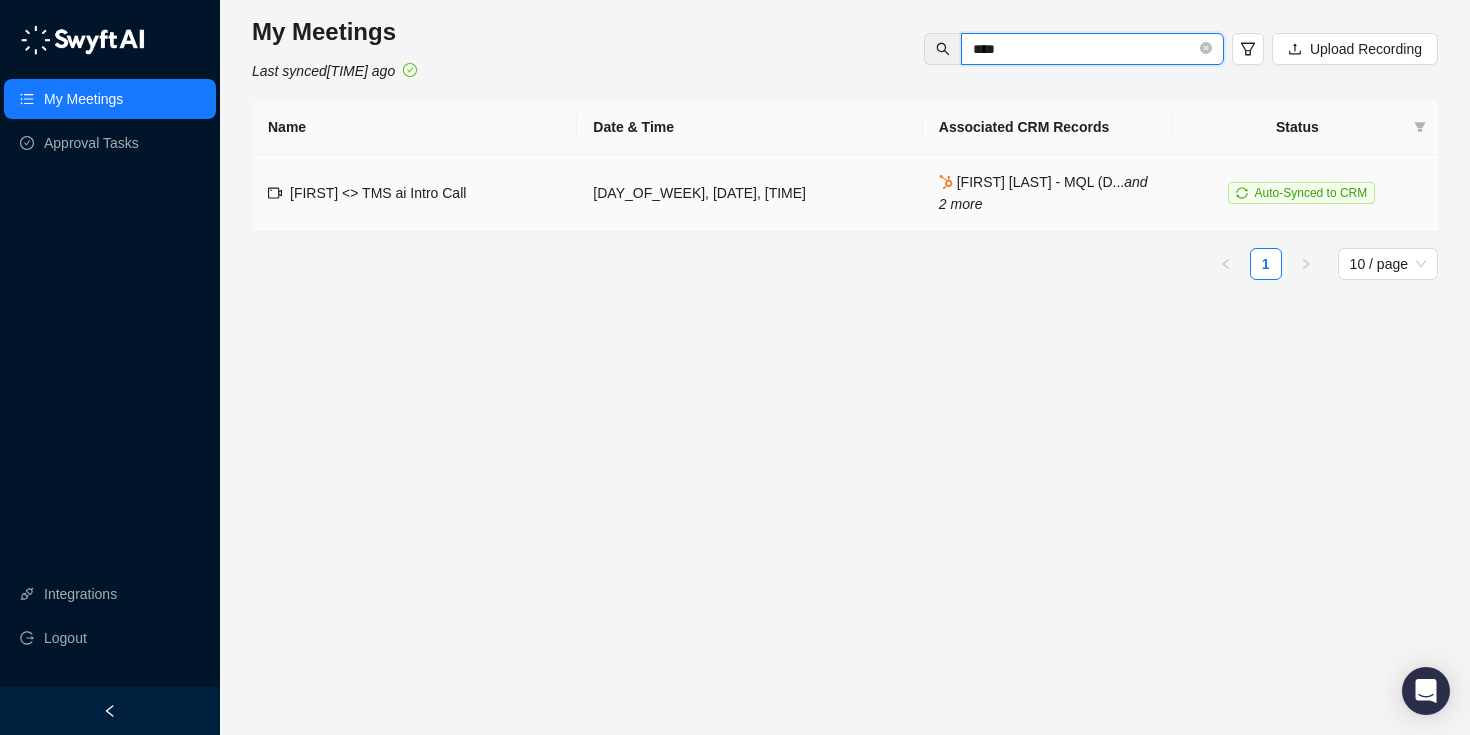 type on "****" 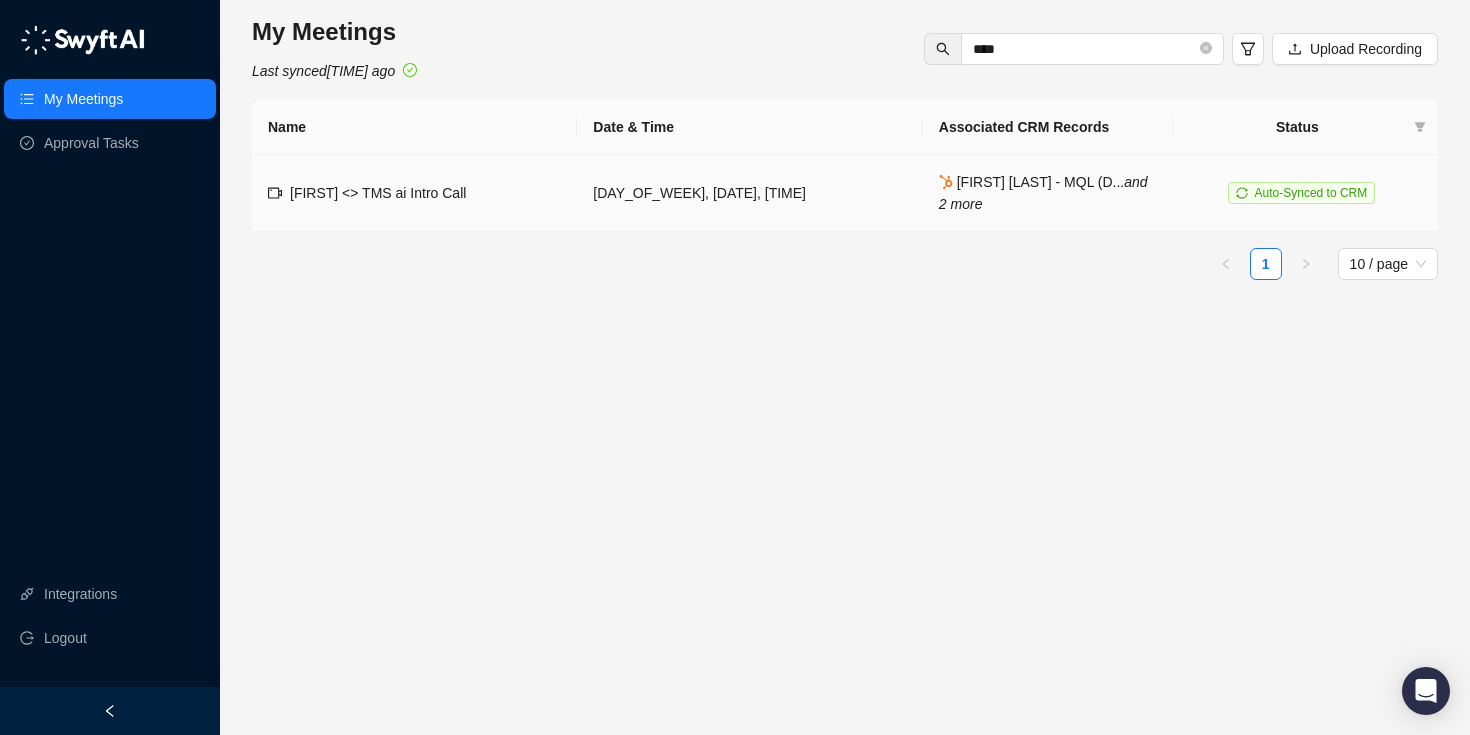 click on "[FIRST] <> TMS ai Intro Call" at bounding box center (378, 193) 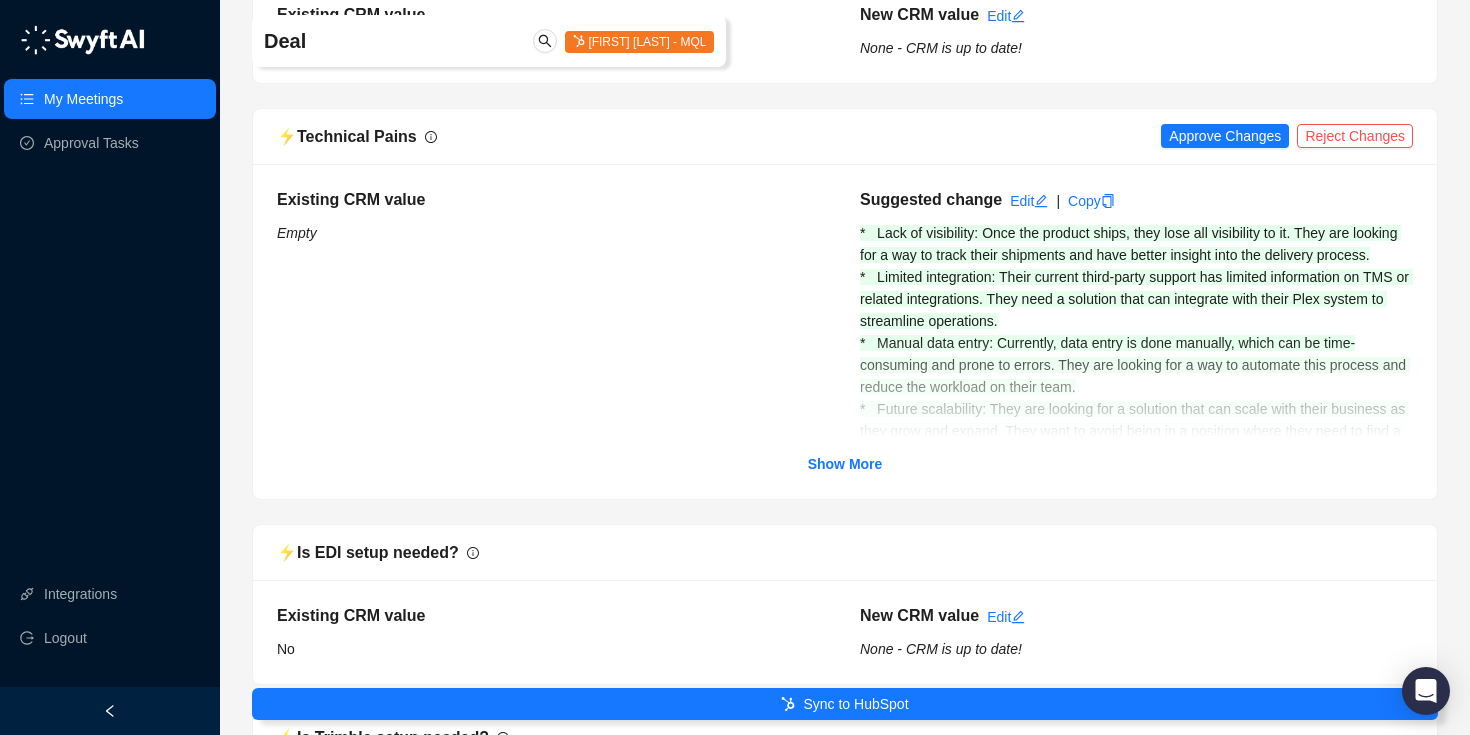 scroll, scrollTop: 3149, scrollLeft: 0, axis: vertical 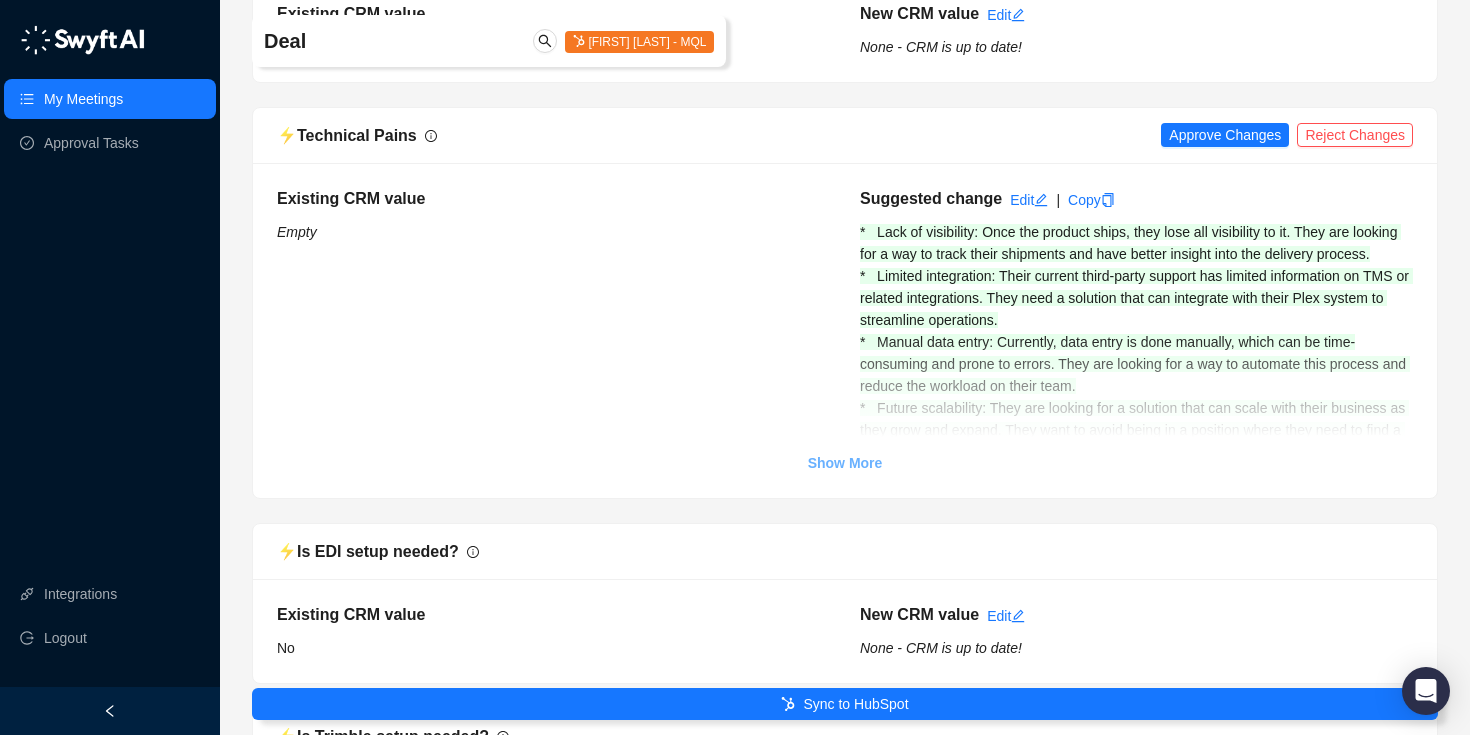 click on "Show More" at bounding box center (845, 463) 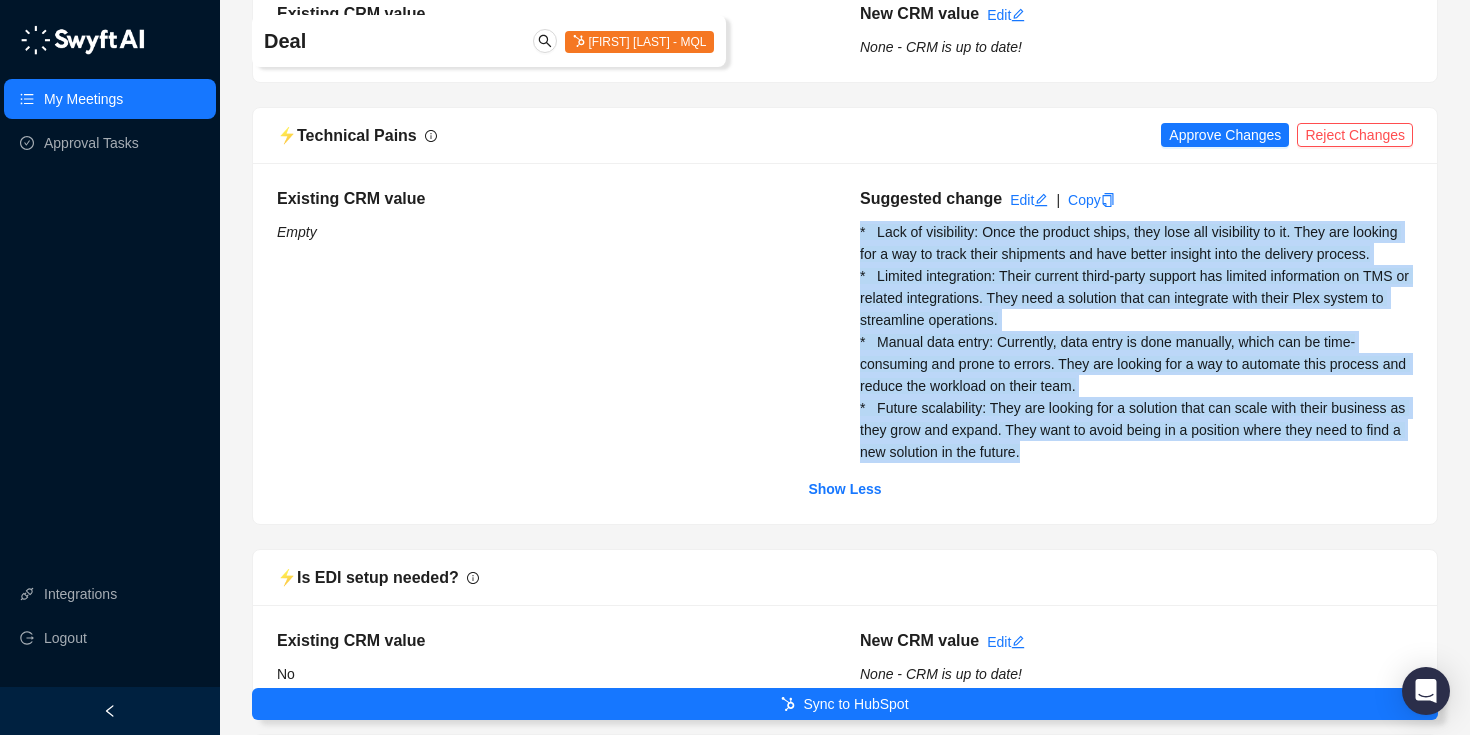 drag, startPoint x: 1075, startPoint y: 488, endPoint x: 859, endPoint y: 255, distance: 317.7184 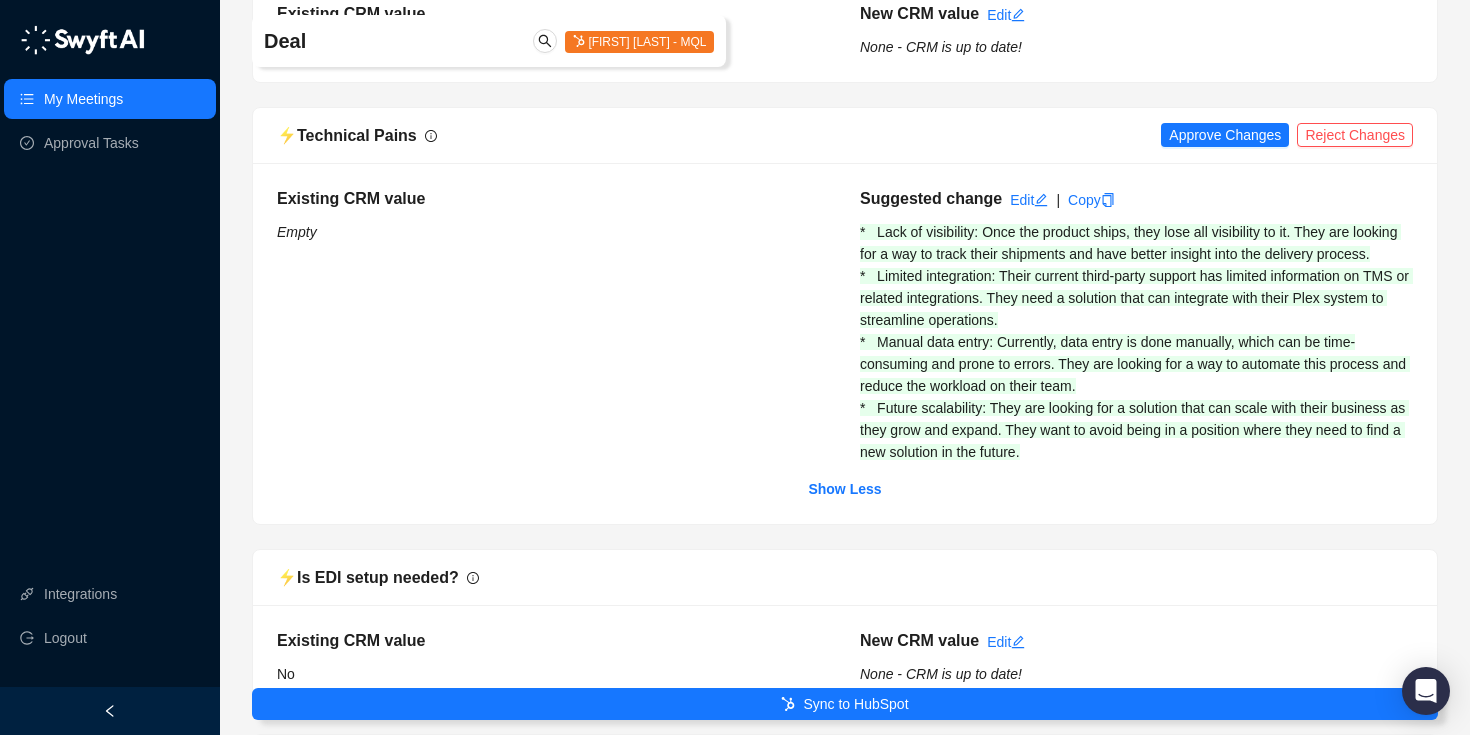 click on "*   Lack of visibility: Once the product ships, they lose all visibility to it. They are looking for a way to track their shipments and have better insight into the delivery process.
*   Limited integration: Their current third-party support has limited information on TMS or related integrations. They need a solution that can integrate with their Plex system to streamline operations.
*   Manual data entry: Currently, data entry is done manually, which can be time-consuming and prone to errors. They are looking for a way to automate this process and reduce the workload on their team.
*   Future scalability: They are looking for a solution that can scale with their business as they grow and expand. They want to avoid being in a position where they need to find a new solution in the future." at bounding box center (297, 232) 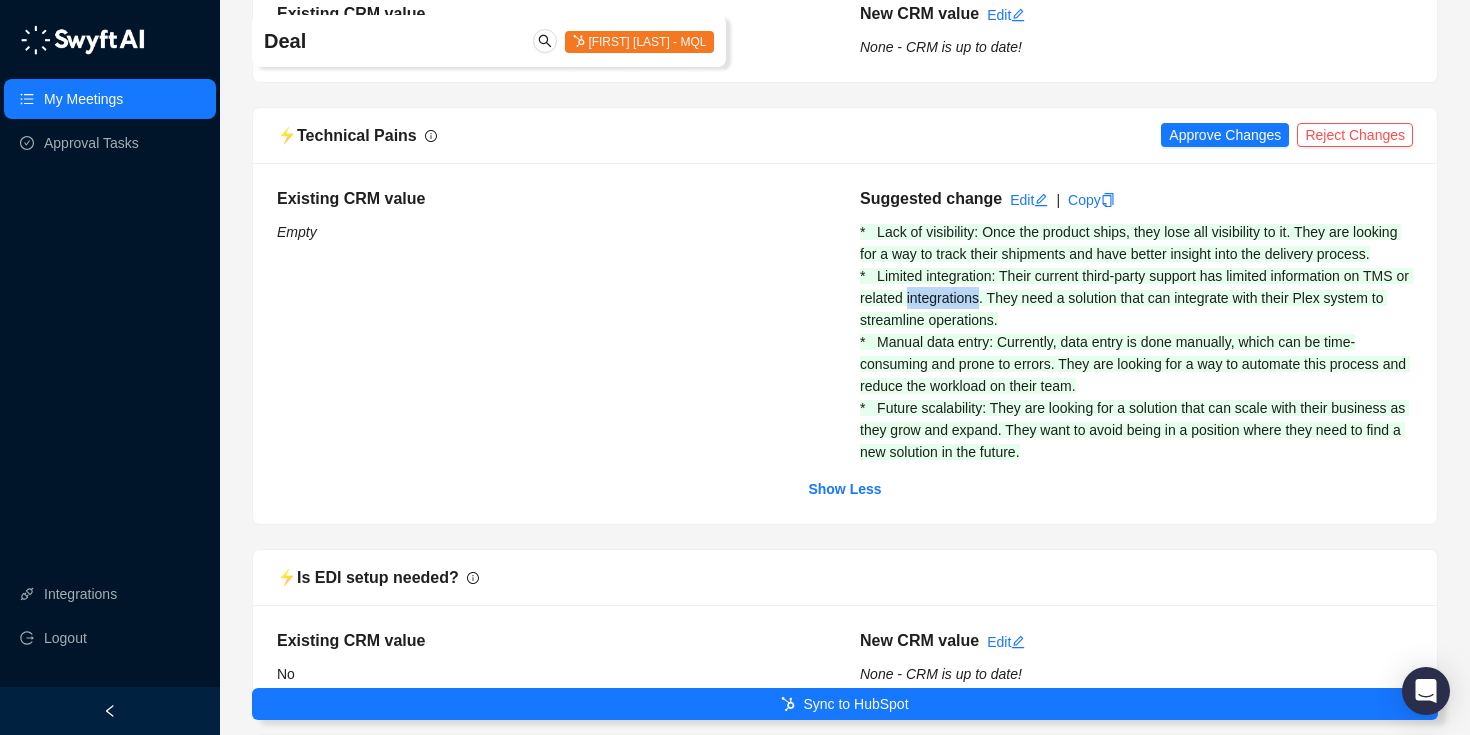 click on "*   Lack of visibility: Once the product ships, they lose all visibility to it. They are looking for a way to track their shipments and have better insight into the delivery process.
*   Limited integration: Their current third-party support has limited information on TMS or related integrations. They need a solution that can integrate with their Plex system to streamline operations.
*   Manual data entry: Currently, data entry is done manually, which can be time-consuming and prone to errors. They are looking for a way to automate this process and reduce the workload on their team.
*   Future scalability: They are looking for a solution that can scale with their business as they grow and expand. They want to avoid being in a position where they need to find a new solution in the future." at bounding box center (297, 232) 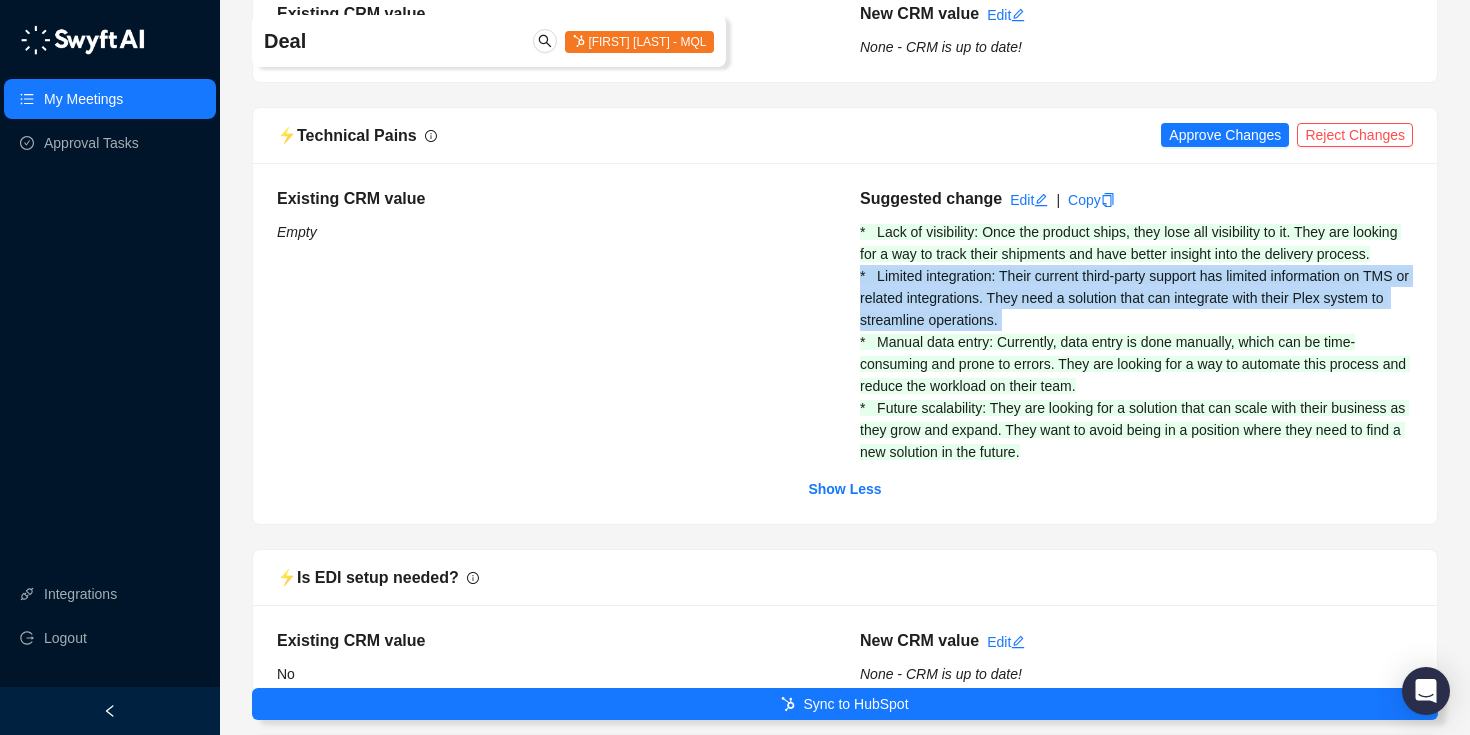 click on "*   Lack of visibility: Once the product ships, they lose all visibility to it. They are looking for a way to track their shipments and have better insight into the delivery process.
*   Limited integration: Their current third-party support has limited information on TMS or related integrations. They need a solution that can integrate with their Plex system to streamline operations.
*   Manual data entry: Currently, data entry is done manually, which can be time-consuming and prone to errors. They are looking for a way to automate this process and reduce the workload on their team.
*   Future scalability: They are looking for a solution that can scale with their business as they grow and expand. They want to avoid being in a position where they need to find a new solution in the future." at bounding box center (297, 232) 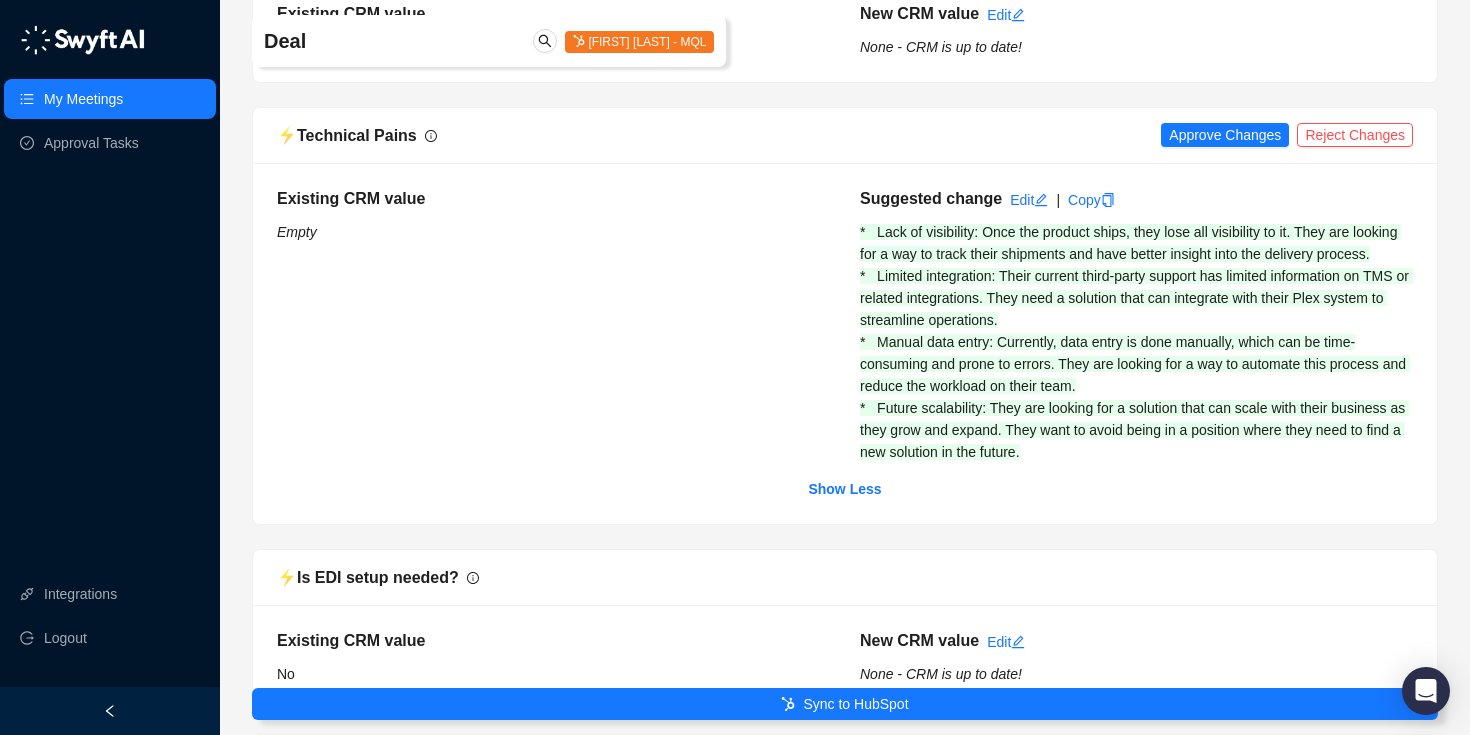 click on "*   Lack of visibility: Once the product ships, they lose all visibility to it. They are looking for a way to track their shipments and have better insight into the delivery process.
*   Limited integration: Their current third-party support has limited information on TMS or related integrations. They need a solution that can integrate with their Plex system to streamline operations.
*   Manual data entry: Currently, data entry is done manually, which can be time-consuming and prone to errors. They are looking for a way to automate this process and reduce the workload on their team.
*   Future scalability: They are looking for a solution that can scale with their business as they grow and expand. They want to avoid being in a position where they need to find a new solution in the future." at bounding box center [297, 232] 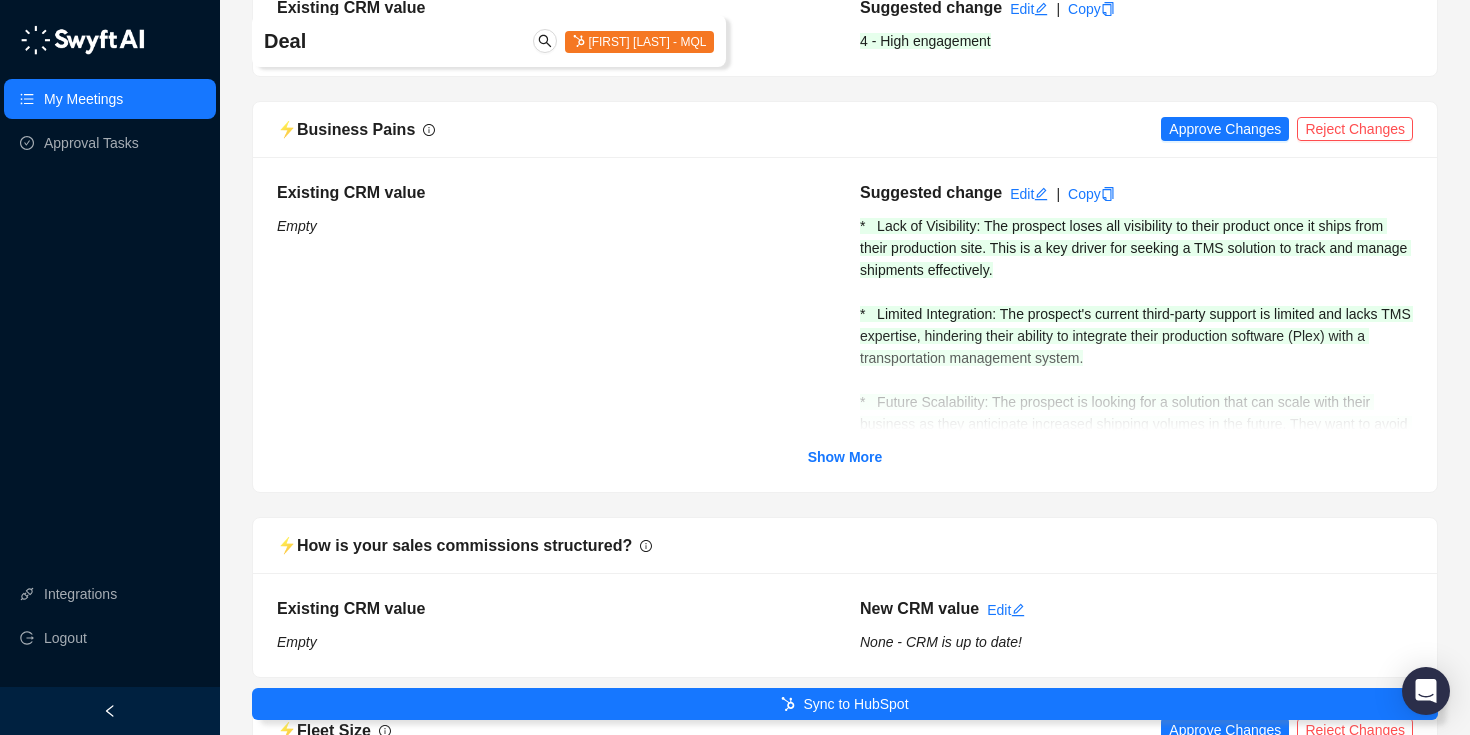 scroll, scrollTop: 643, scrollLeft: 0, axis: vertical 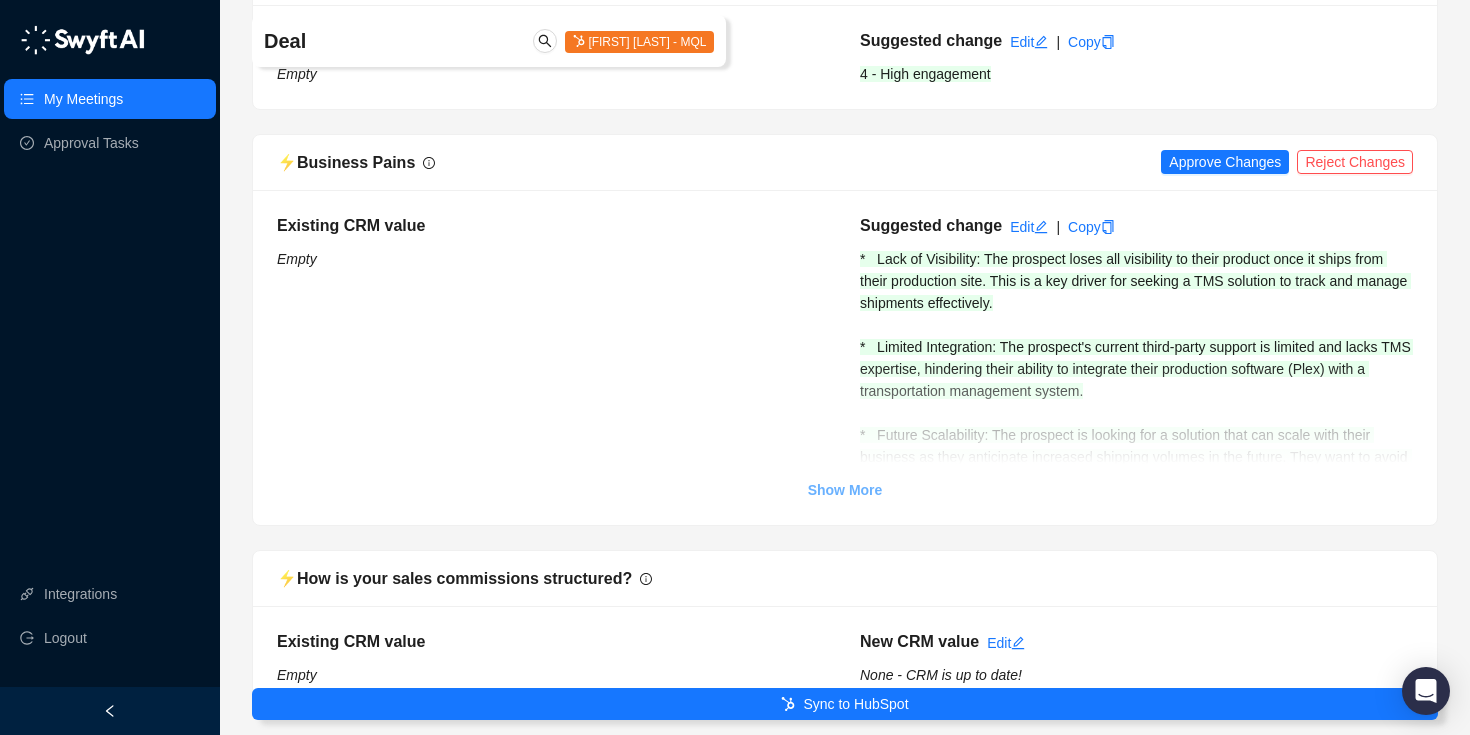 click on "Show More" at bounding box center (845, 490) 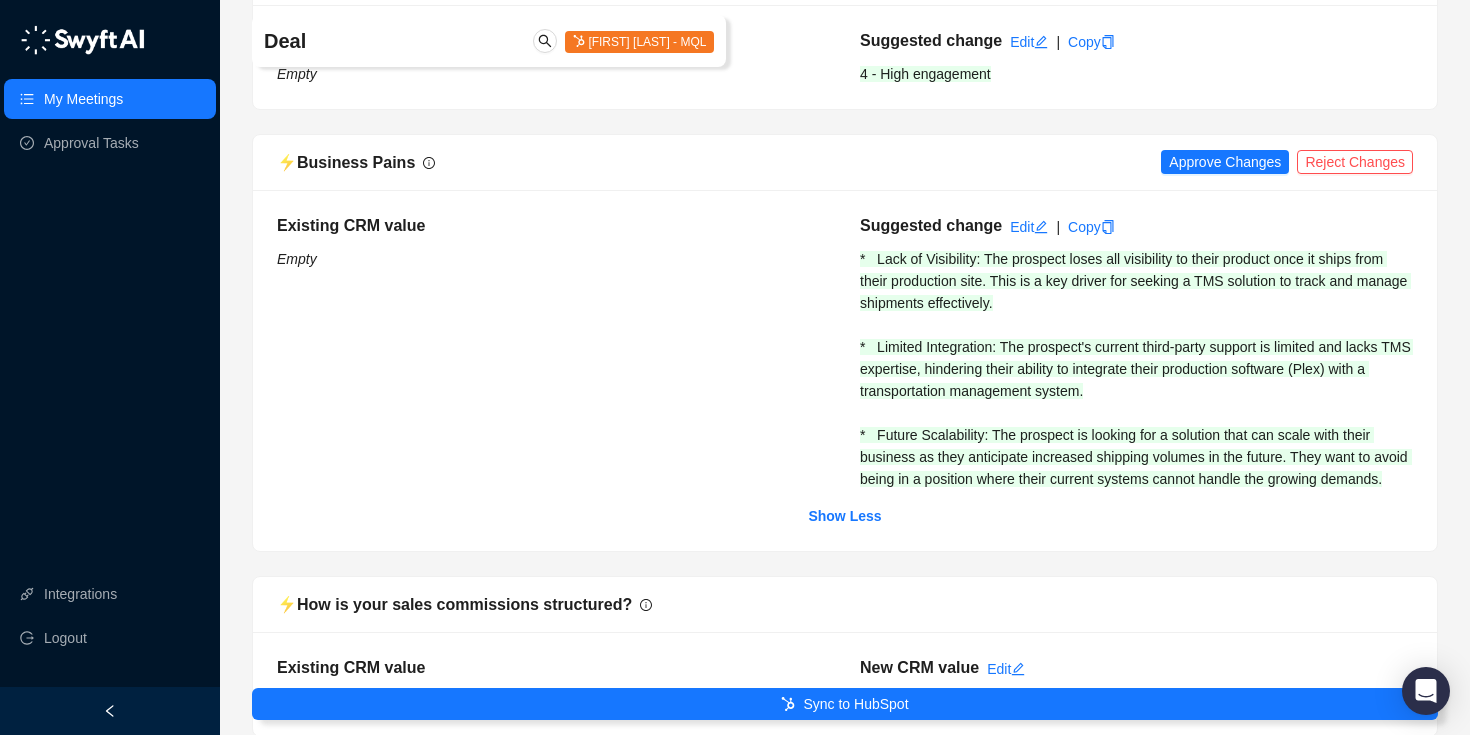 scroll, scrollTop: 746, scrollLeft: 0, axis: vertical 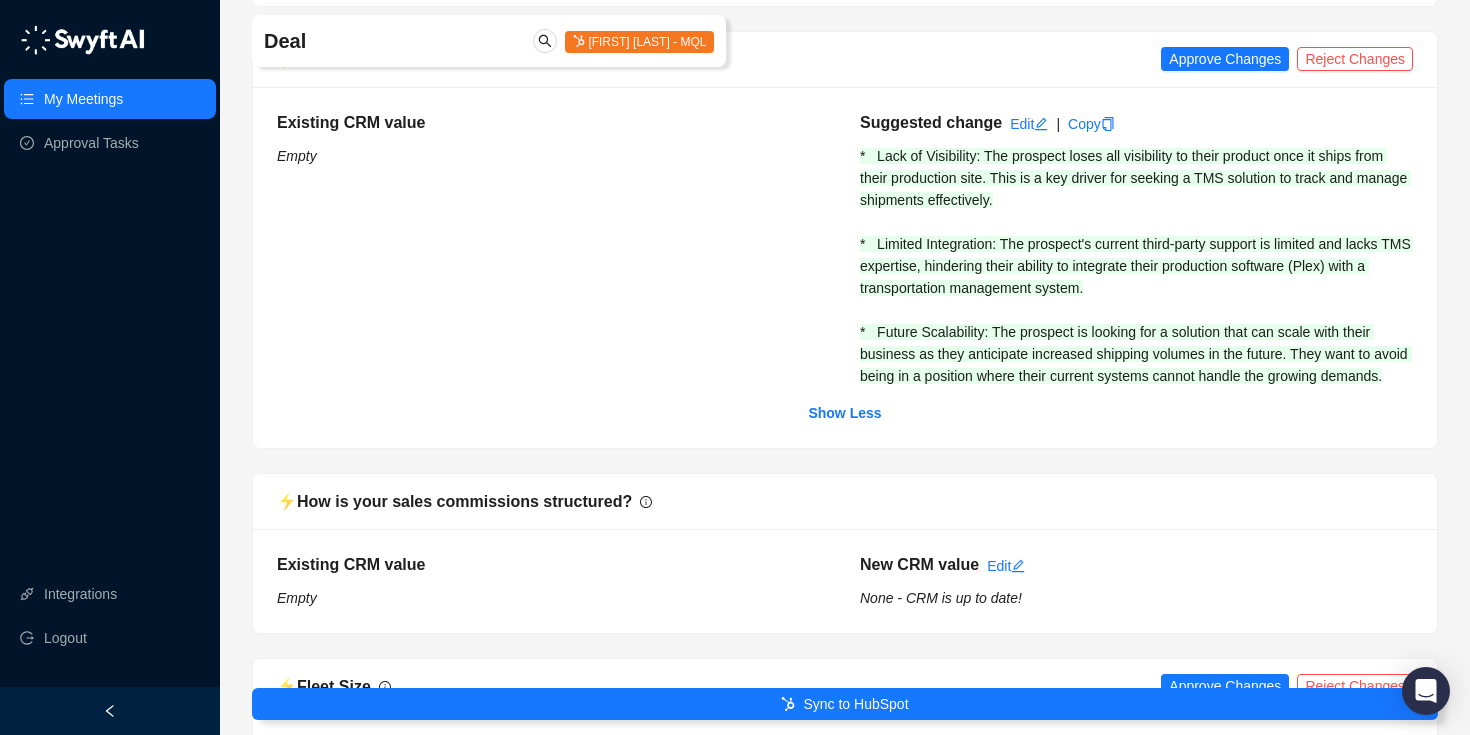 click on "*   Lack of Visibility: The prospect loses all visibility to their product once it ships from their production site. This is a key driver for seeking a TMS solution to track and manage shipments effectively.
*   Limited Integration: The prospect's current third-party support is limited and lacks TMS expertise, hindering their ability to integrate their production software (Plex) with a transportation management system.
*   Future Scalability: The prospect is looking for a solution that can scale with their business as they anticipate increased shipping volumes in the future. They want to avoid being in a position where their current systems cannot handle the growing demands." at bounding box center (297, 156) 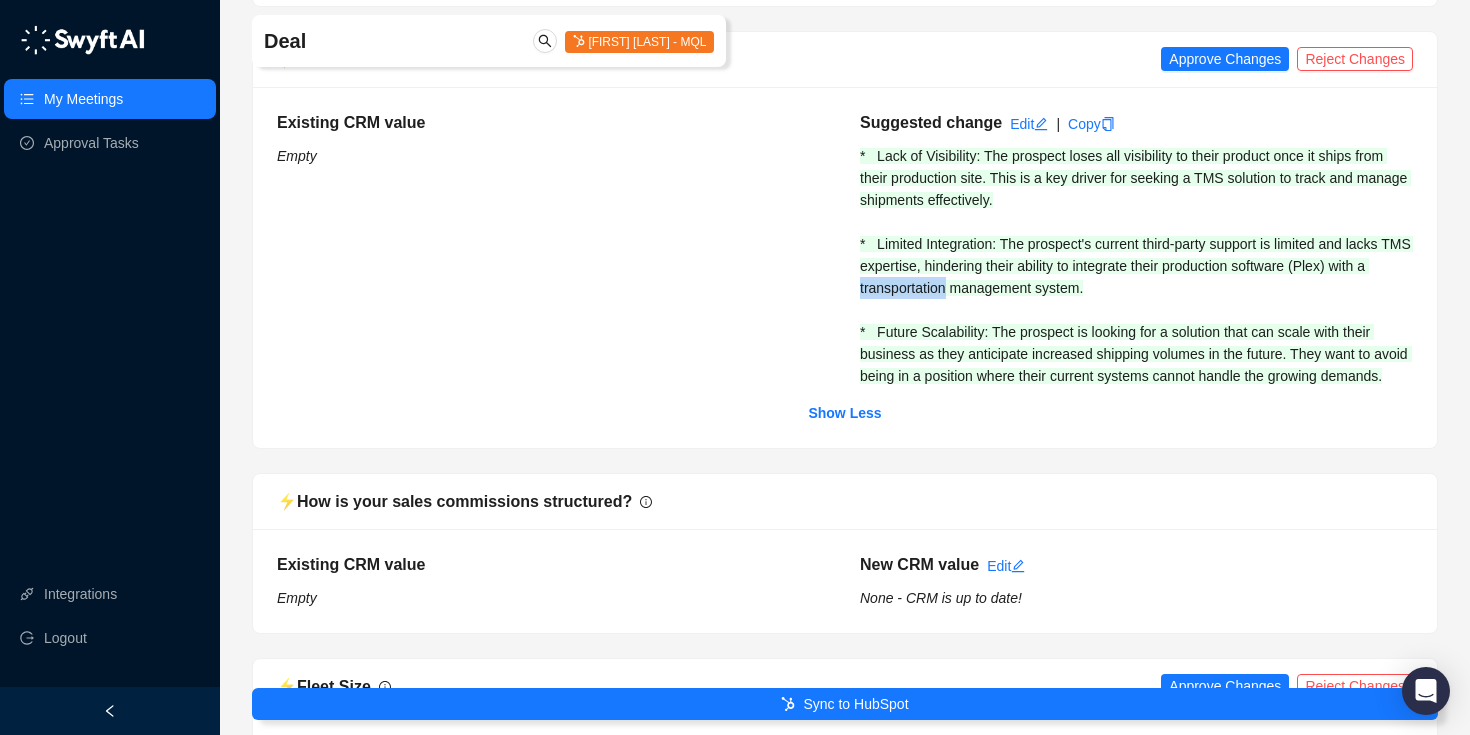 click on "*   Lack of Visibility: The prospect loses all visibility to their product once it ships from their production site. This is a key driver for seeking a TMS solution to track and manage shipments effectively.
*   Limited Integration: The prospect's current third-party support is limited and lacks TMS expertise, hindering their ability to integrate their production software (Plex) with a transportation management system.
*   Future Scalability: The prospect is looking for a solution that can scale with their business as they anticipate increased shipping volumes in the future. They want to avoid being in a position where their current systems cannot handle the growing demands." at bounding box center [297, 156] 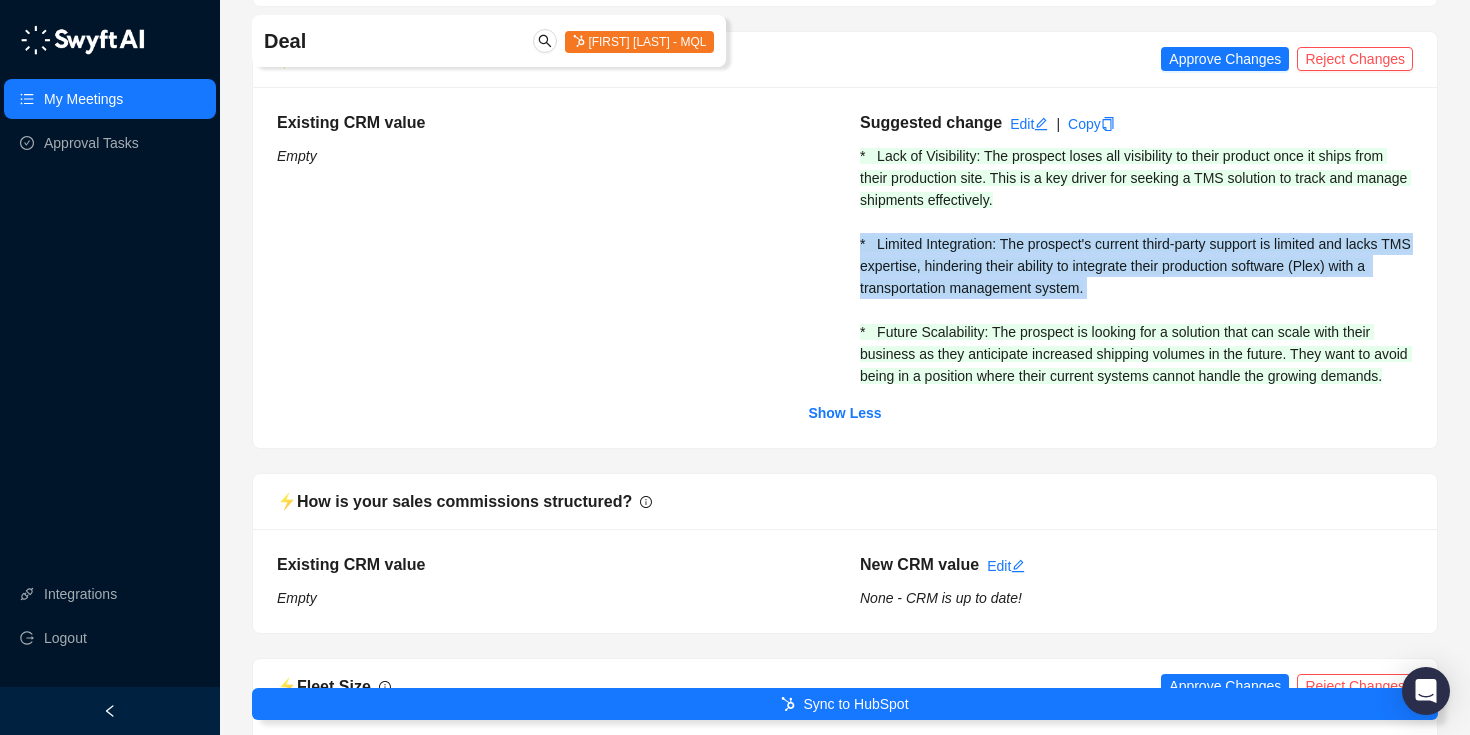 click on "*   Lack of Visibility: The prospect loses all visibility to their product once it ships from their production site. This is a key driver for seeking a TMS solution to track and manage shipments effectively.
*   Limited Integration: The prospect's current third-party support is limited and lacks TMS expertise, hindering their ability to integrate their production software (Plex) with a transportation management system.
*   Future Scalability: The prospect is looking for a solution that can scale with their business as they anticipate increased shipping volumes in the future. They want to avoid being in a position where their current systems cannot handle the growing demands." at bounding box center (297, 156) 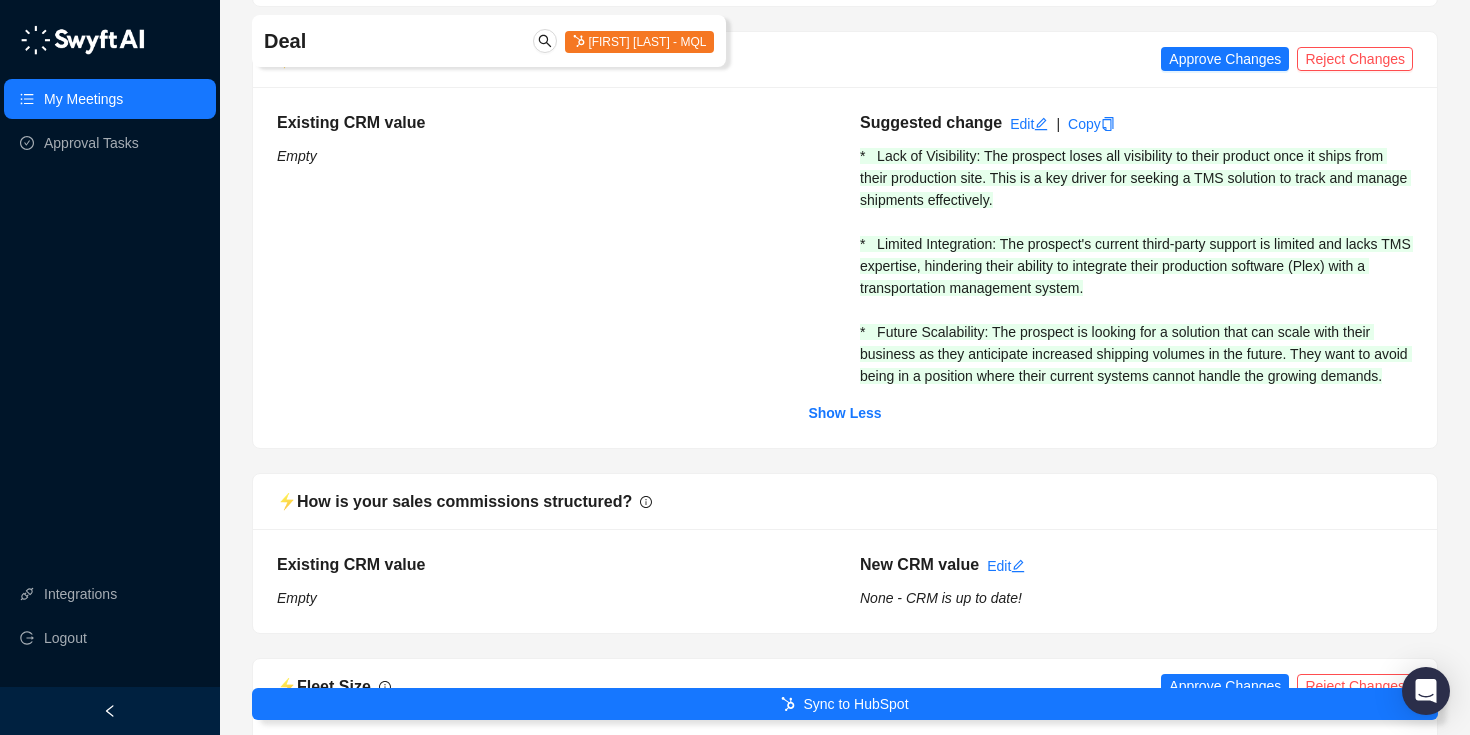 click on "Suggested change" at bounding box center (931, 123) 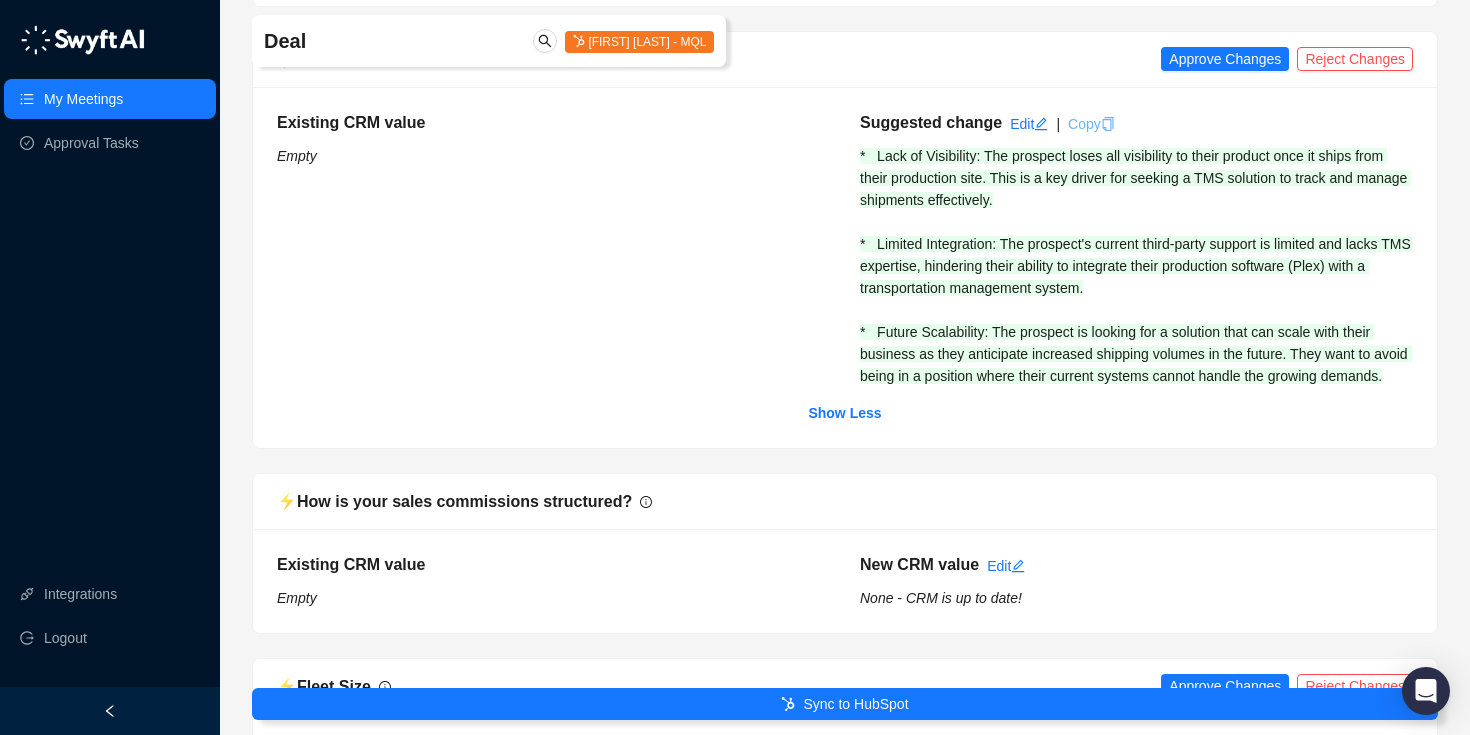 click on "Copy" at bounding box center [1029, 124] 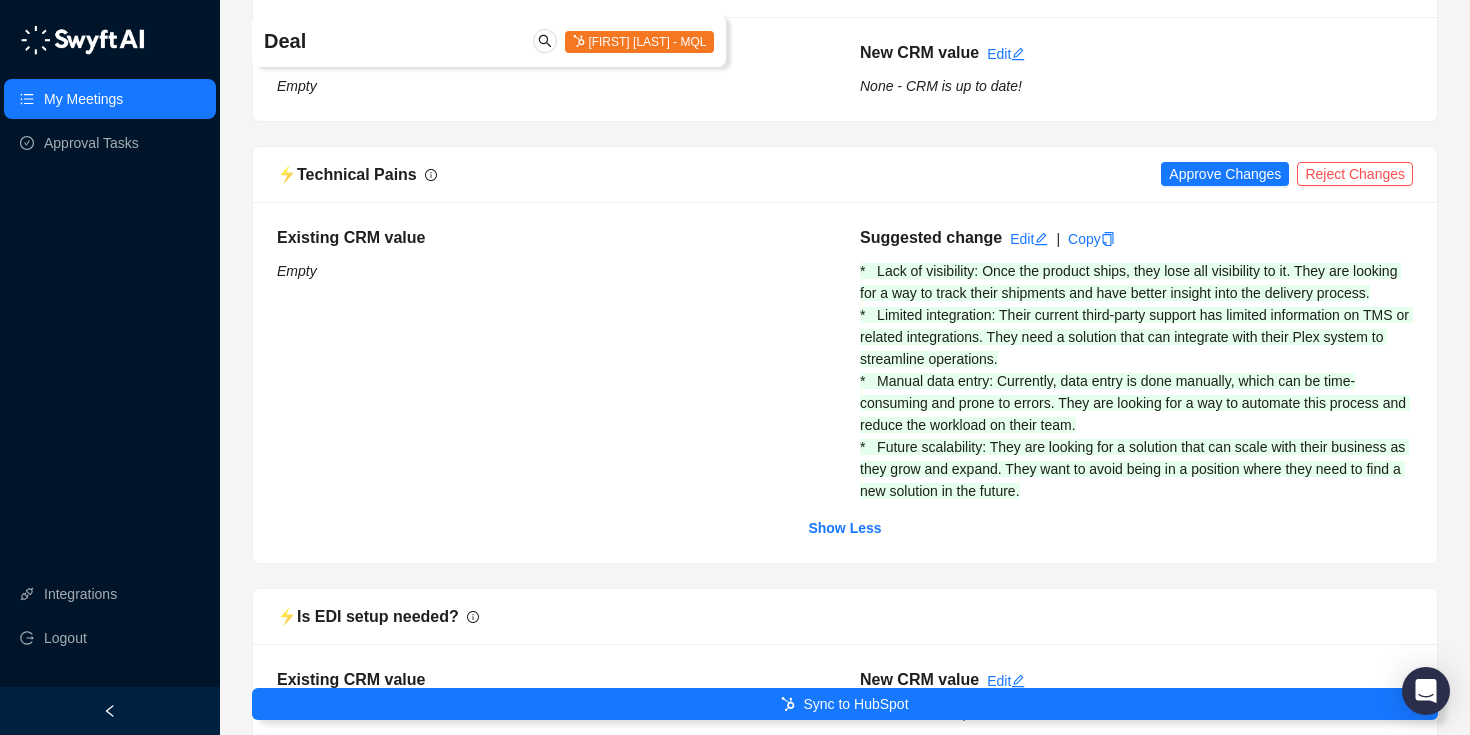 scroll, scrollTop: 3175, scrollLeft: 0, axis: vertical 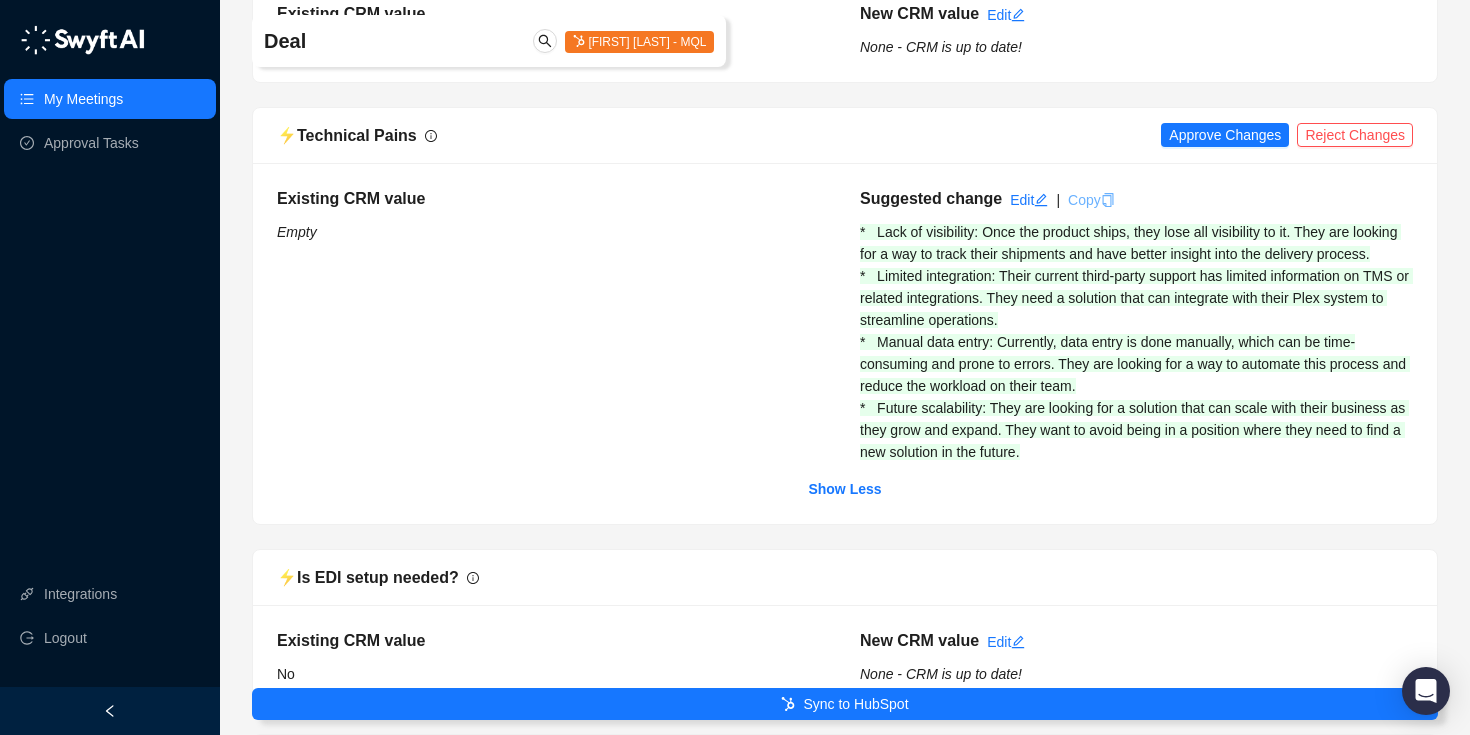 click at bounding box center (1108, 200) 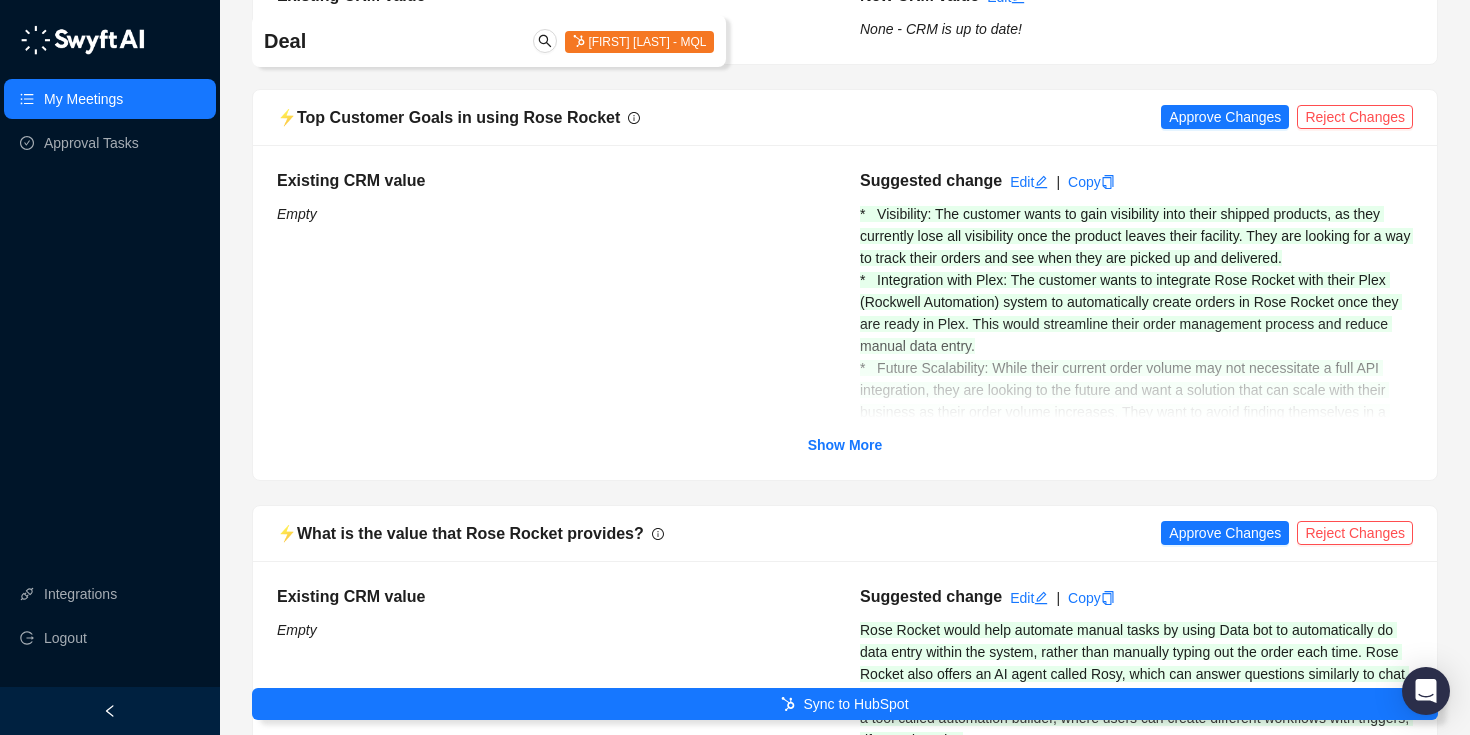 scroll, scrollTop: 4014, scrollLeft: 0, axis: vertical 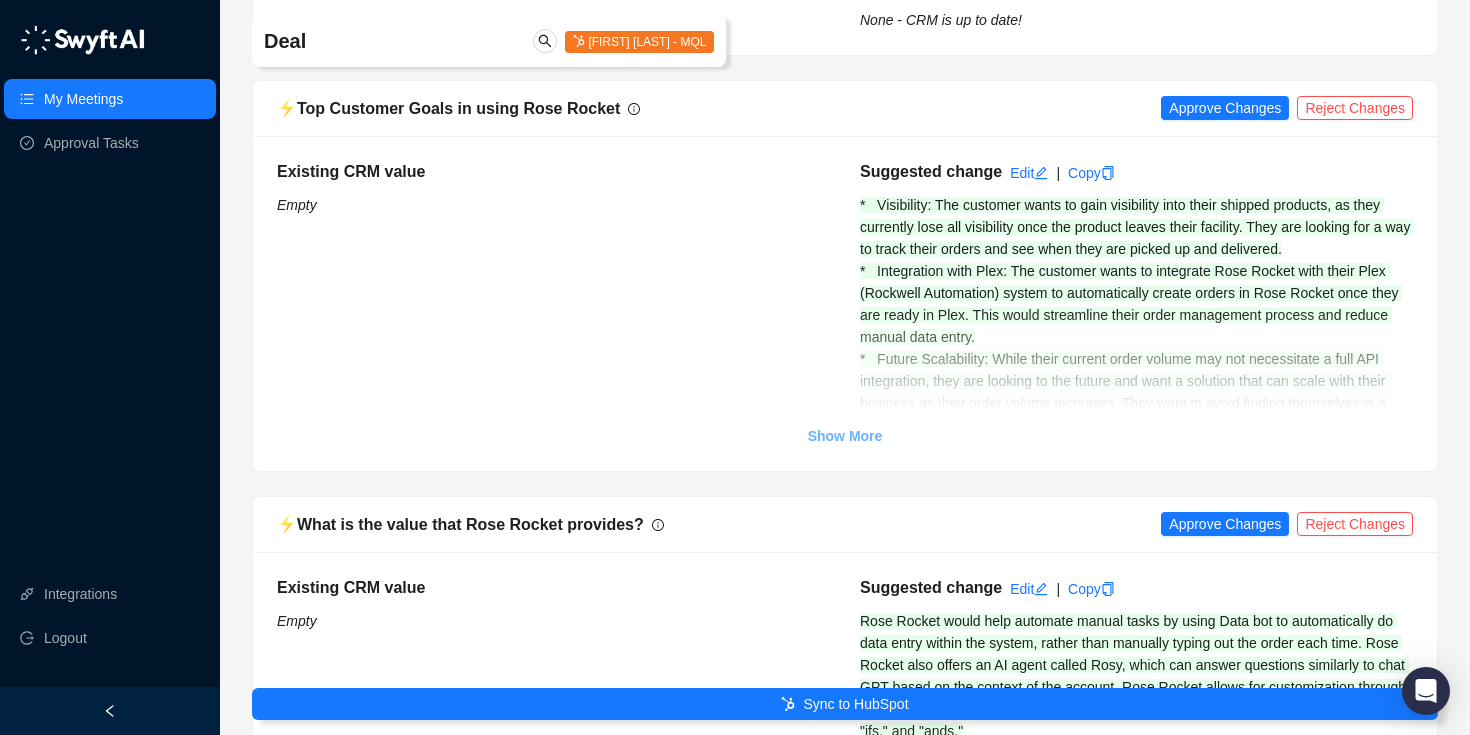 click on "Show More" at bounding box center (845, 436) 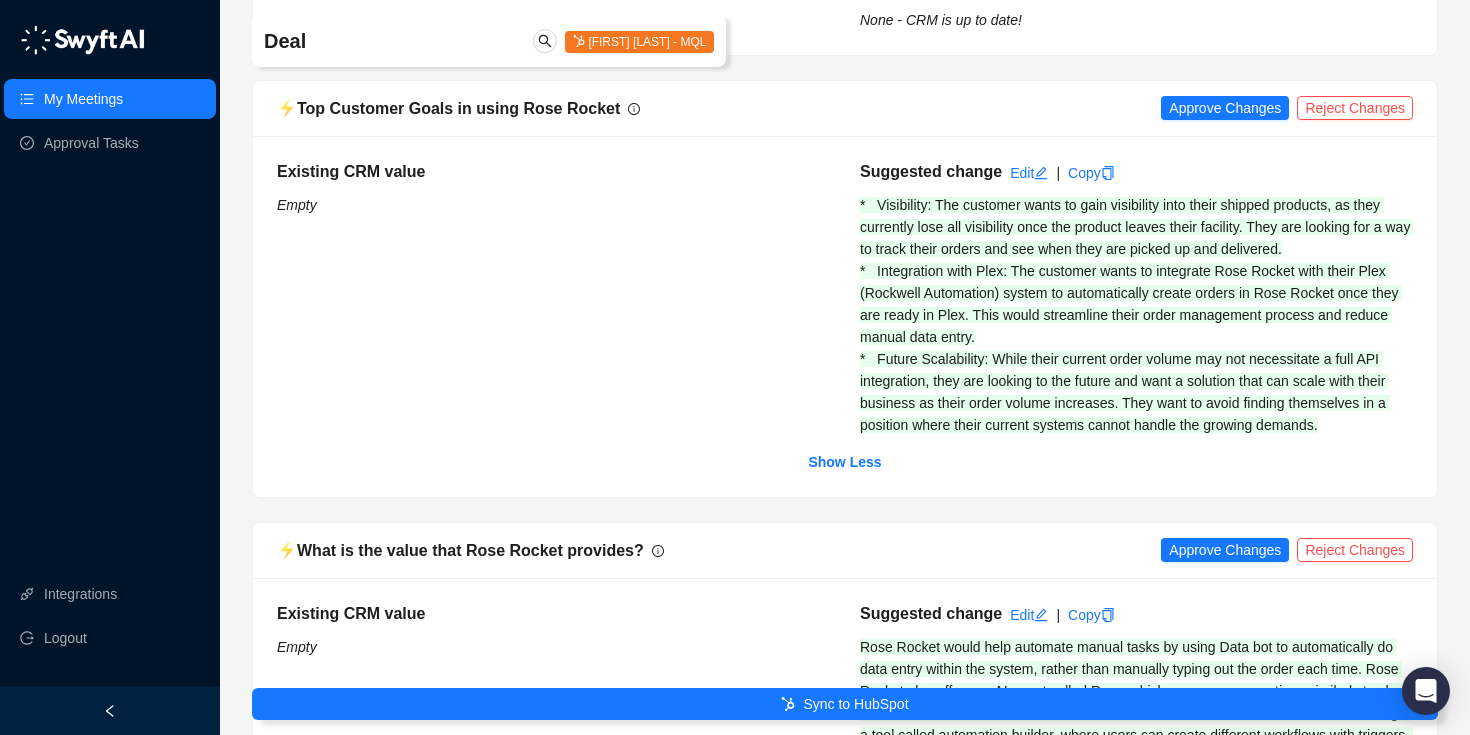 scroll, scrollTop: 4048, scrollLeft: 0, axis: vertical 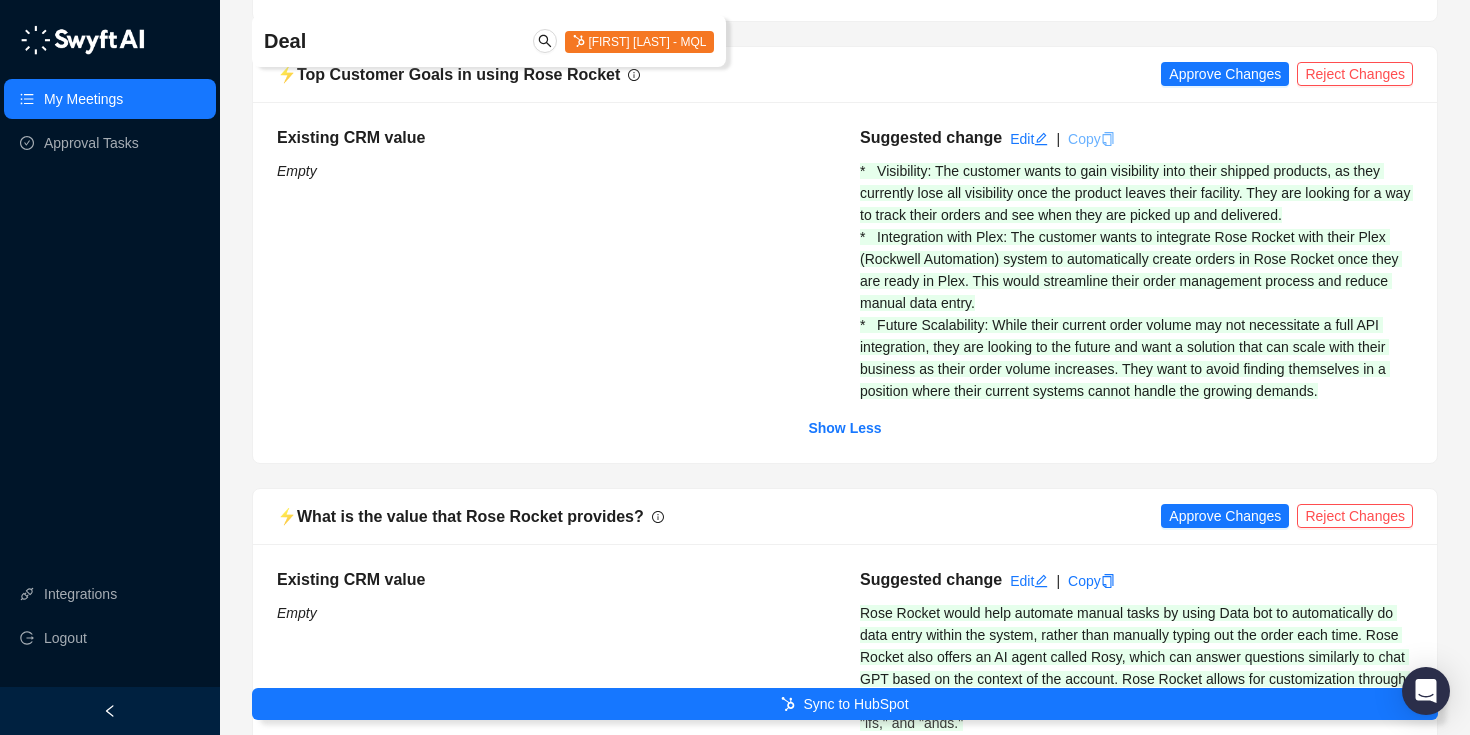 click on "Copy" at bounding box center (1029, 139) 